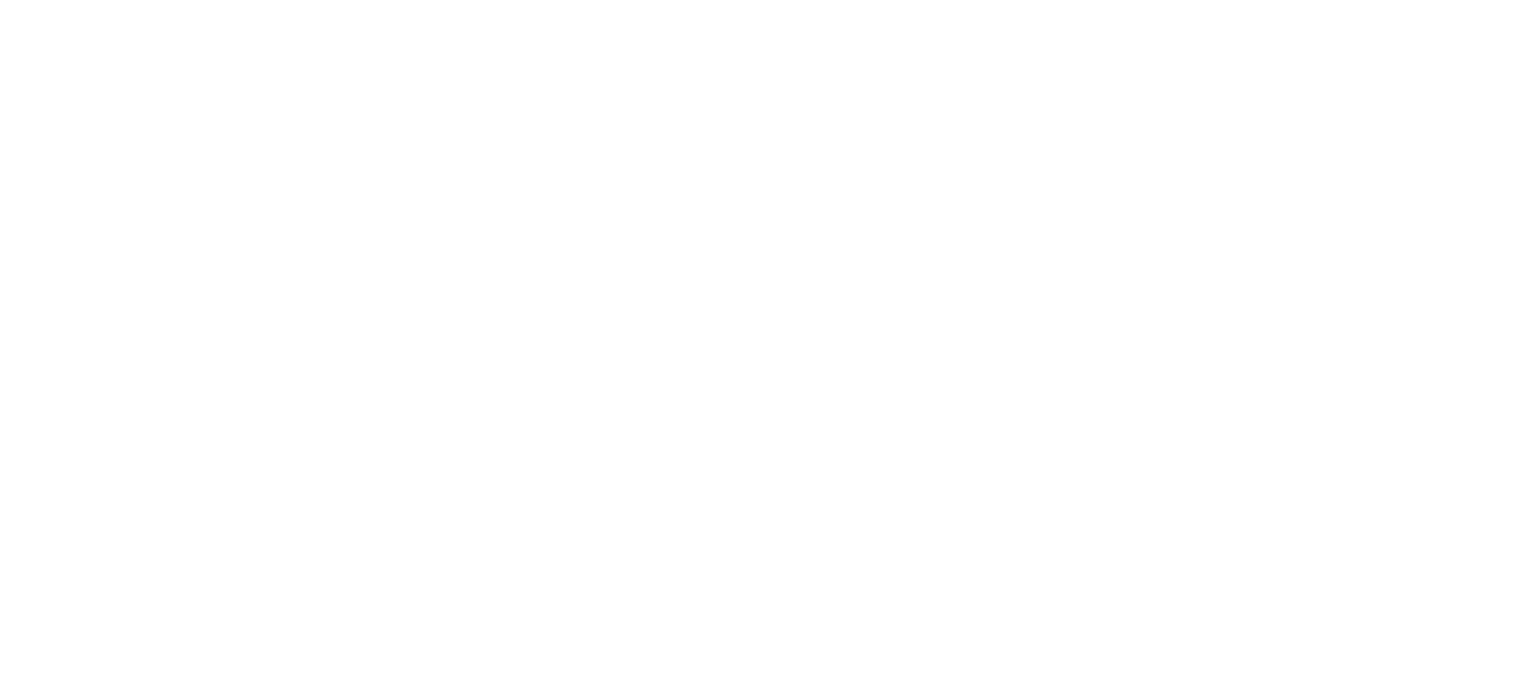 scroll, scrollTop: 0, scrollLeft: 0, axis: both 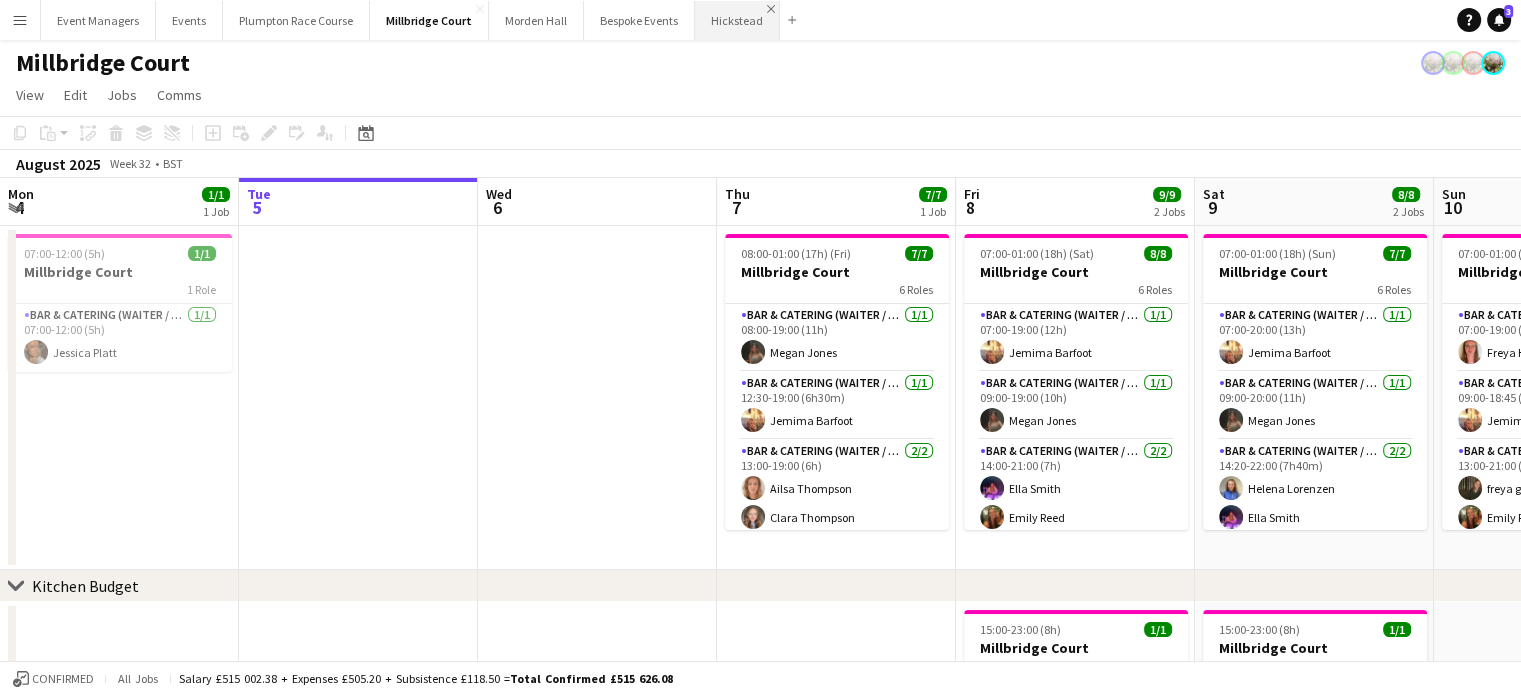 click on "Close" at bounding box center [771, 9] 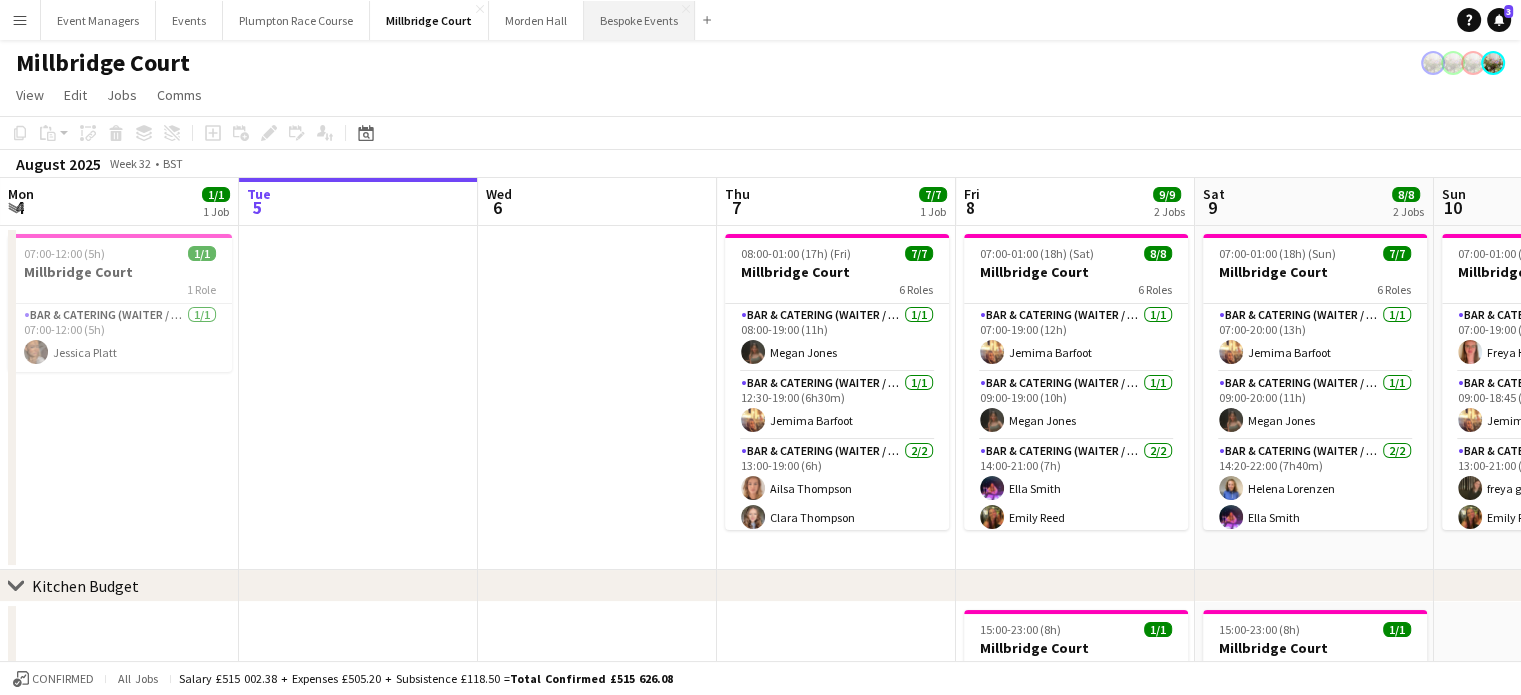 click on "Bespoke Events
Close" at bounding box center (639, 20) 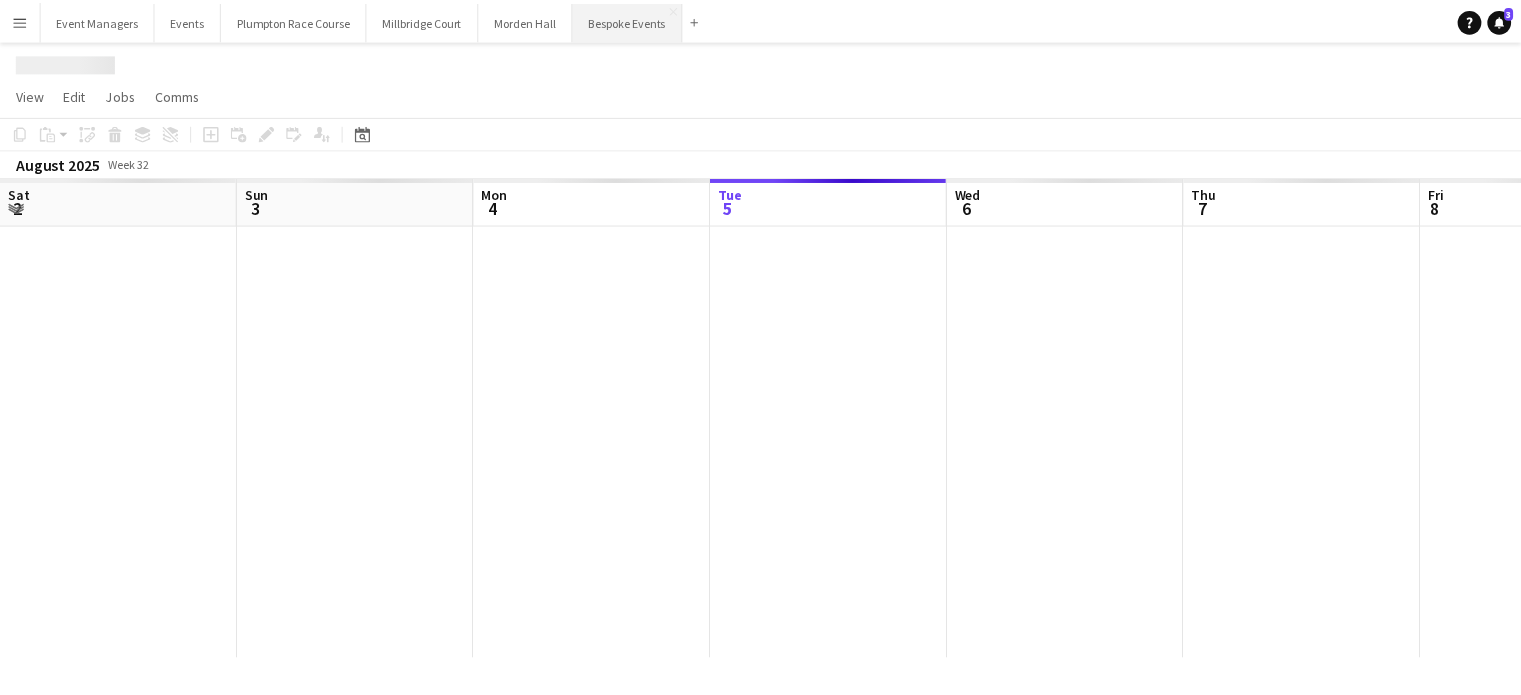 scroll, scrollTop: 0, scrollLeft: 478, axis: horizontal 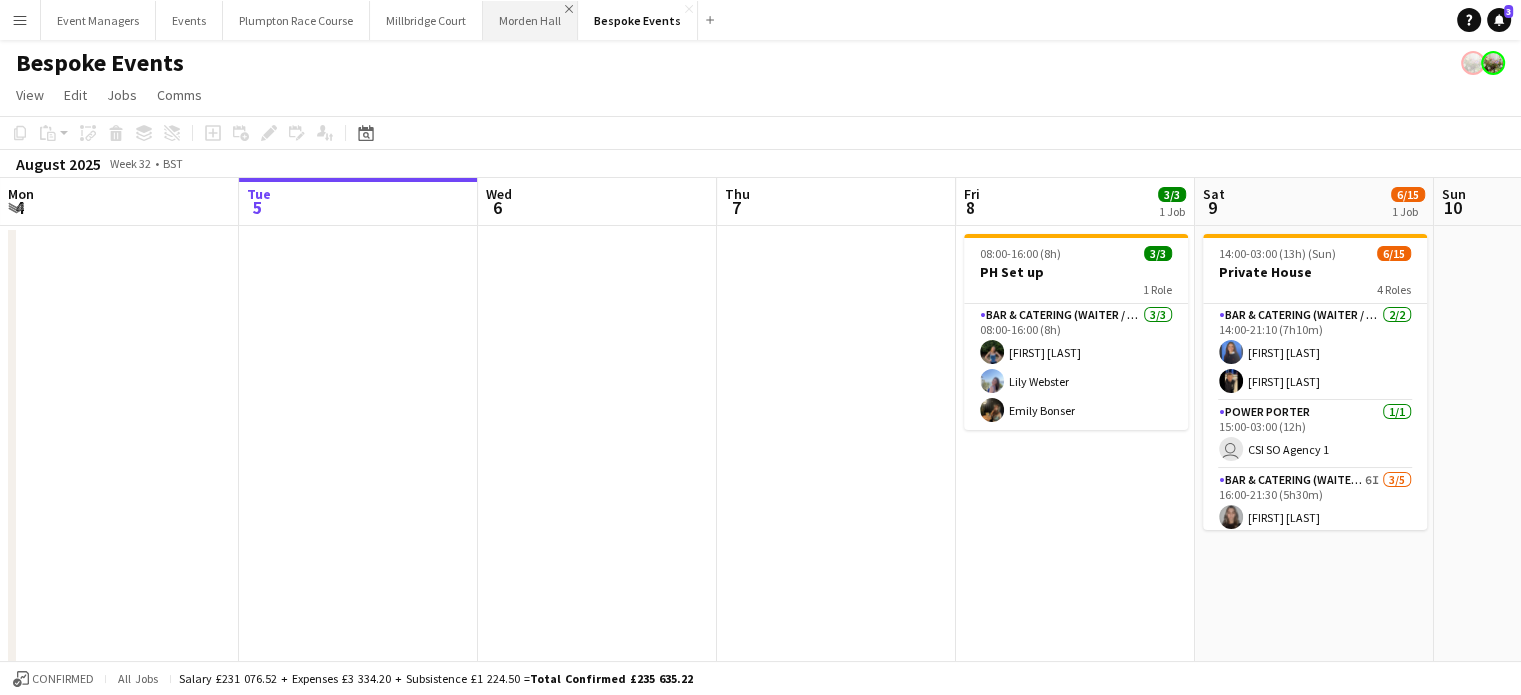 click on "Close" at bounding box center [569, 9] 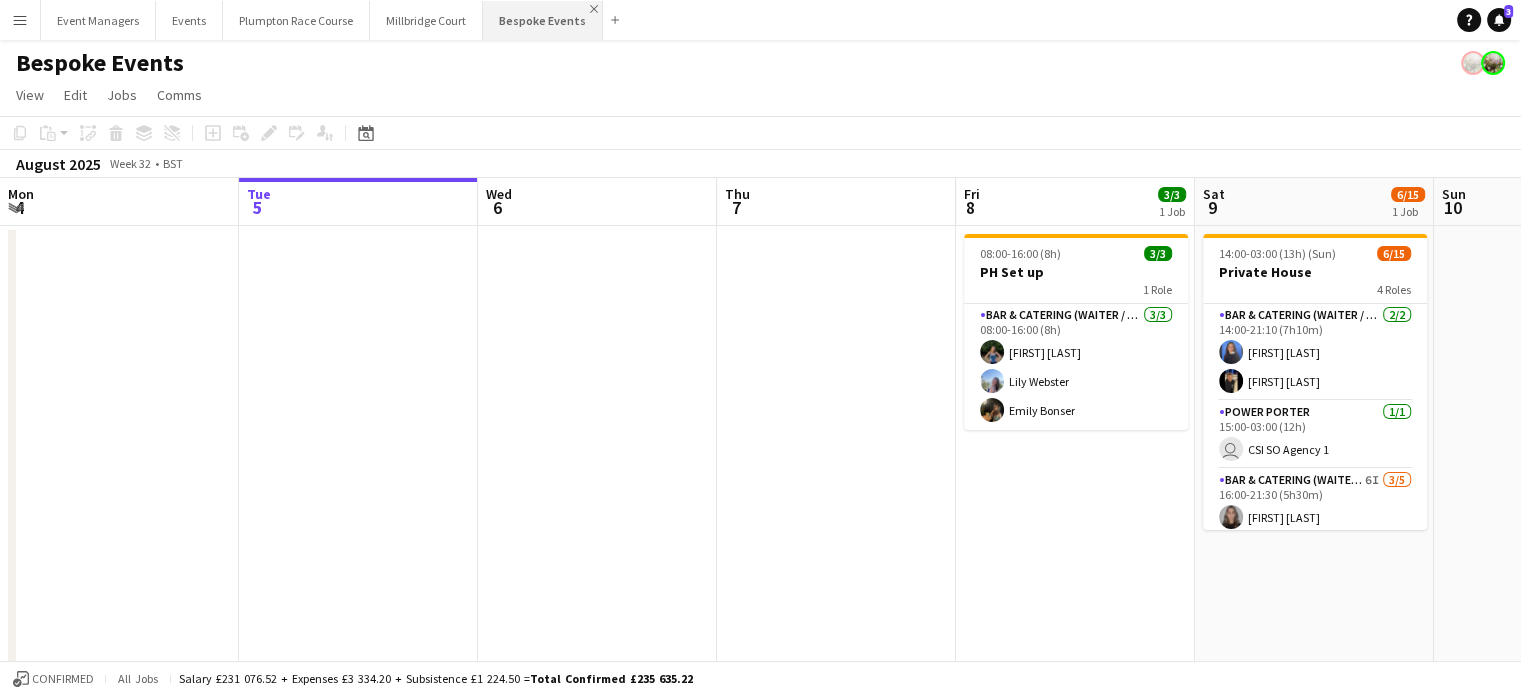 click on "Close" at bounding box center (594, 9) 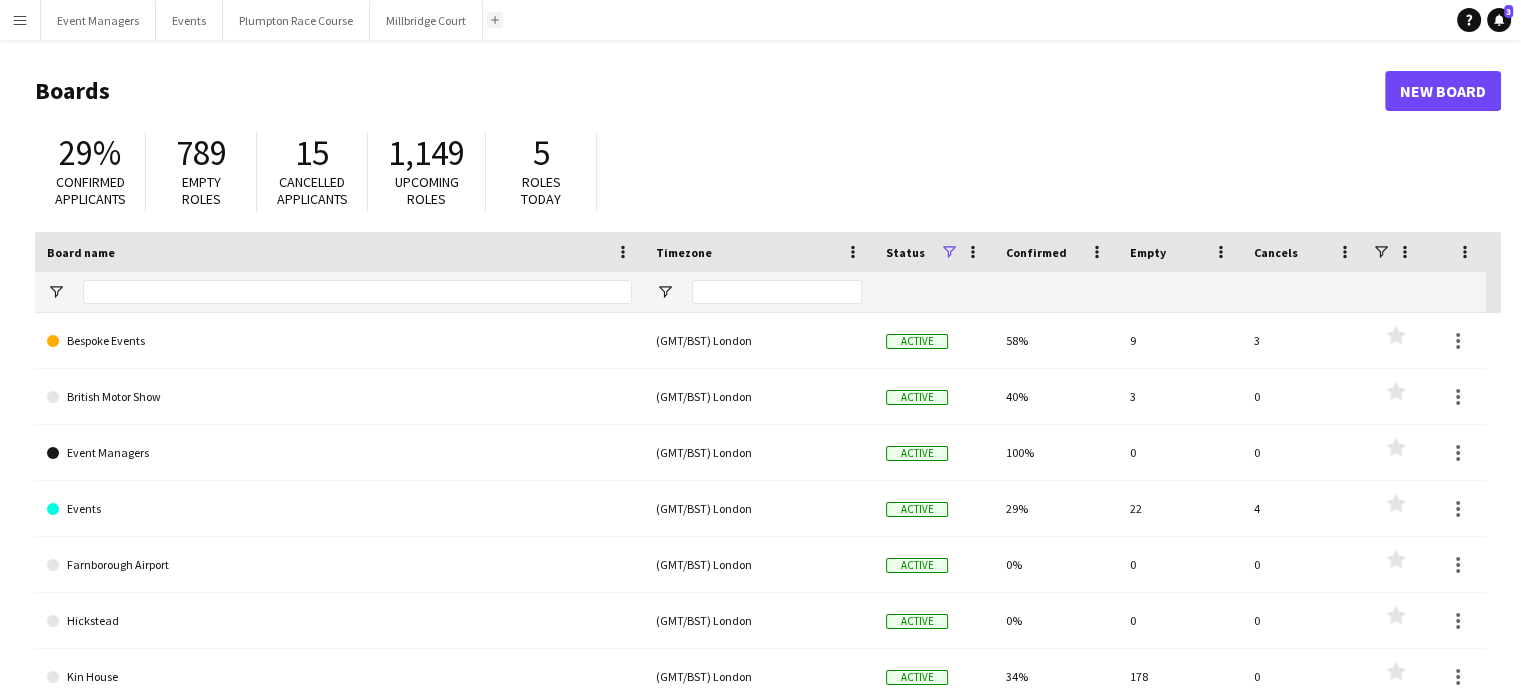 click on "Add" at bounding box center (495, 20) 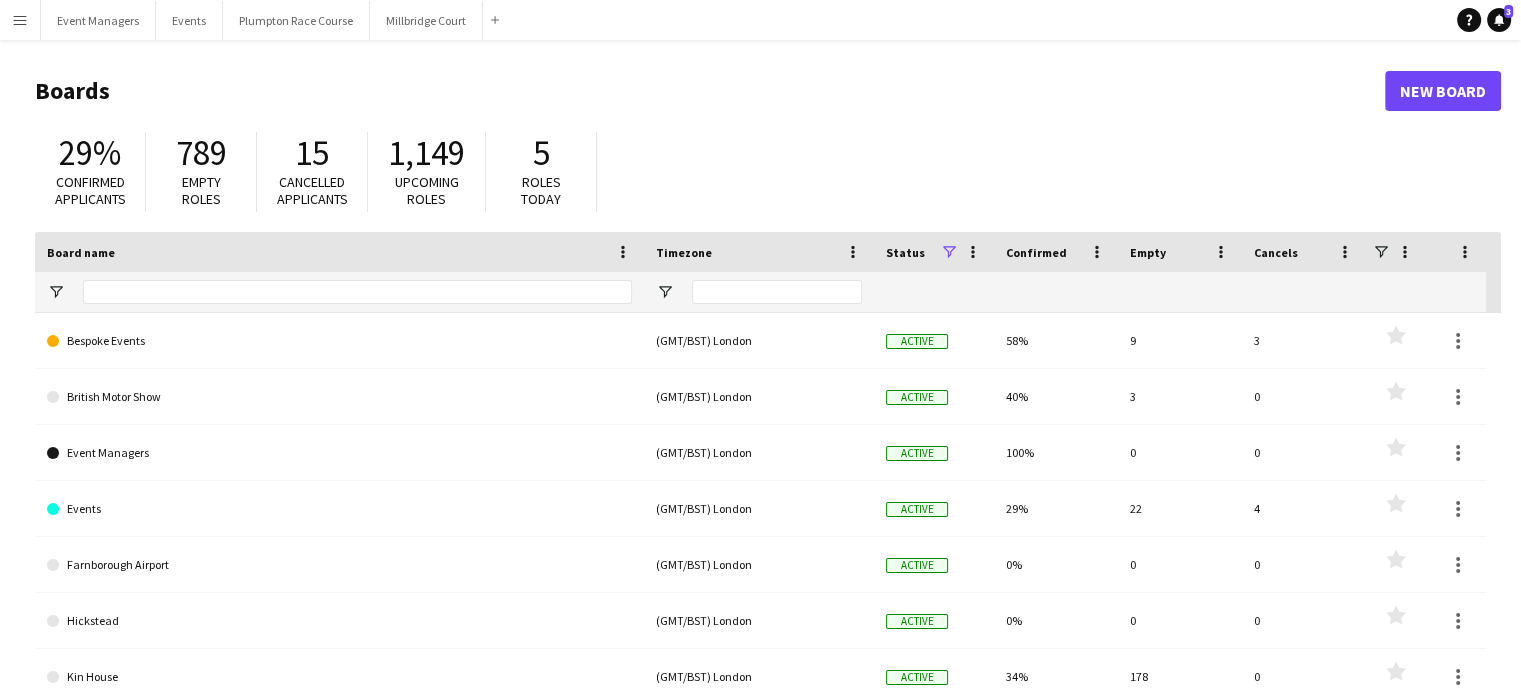 scroll, scrollTop: 67, scrollLeft: 0, axis: vertical 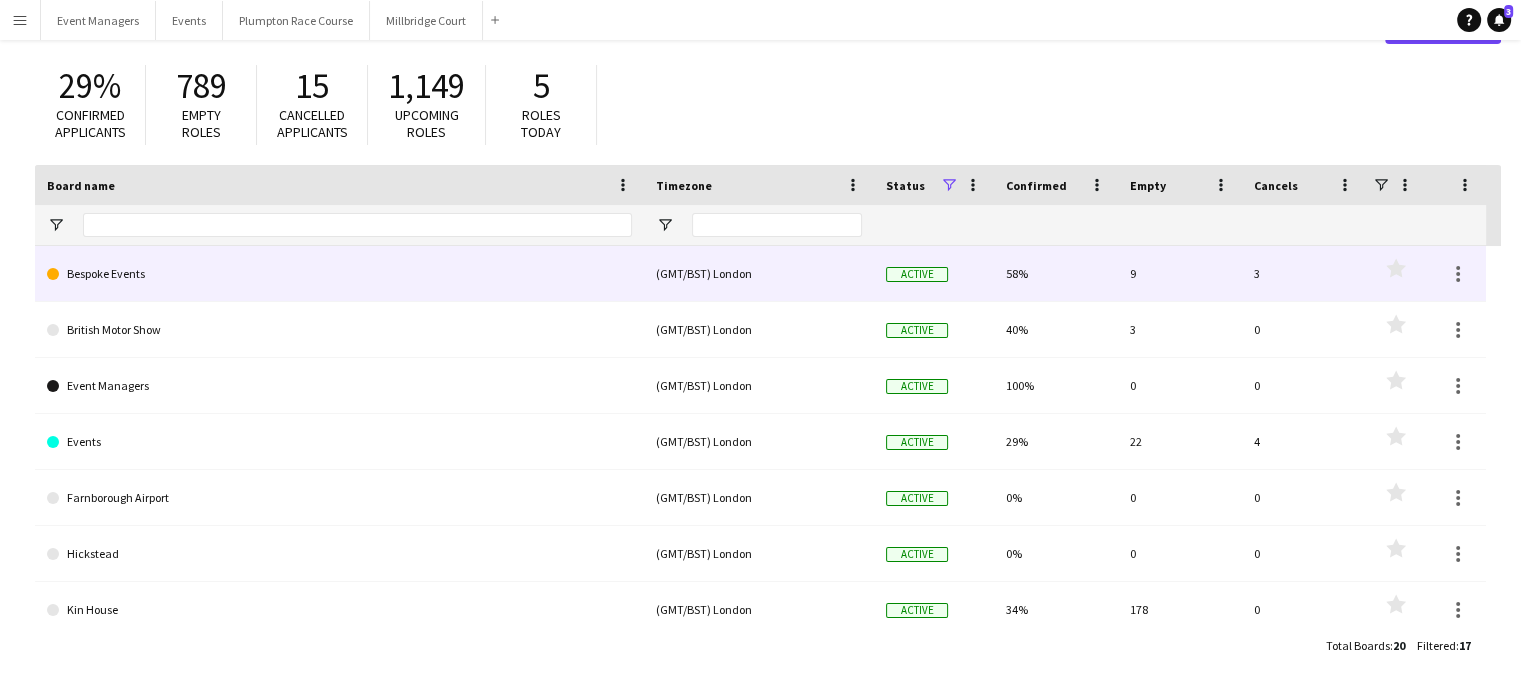click on "Bespoke Events" 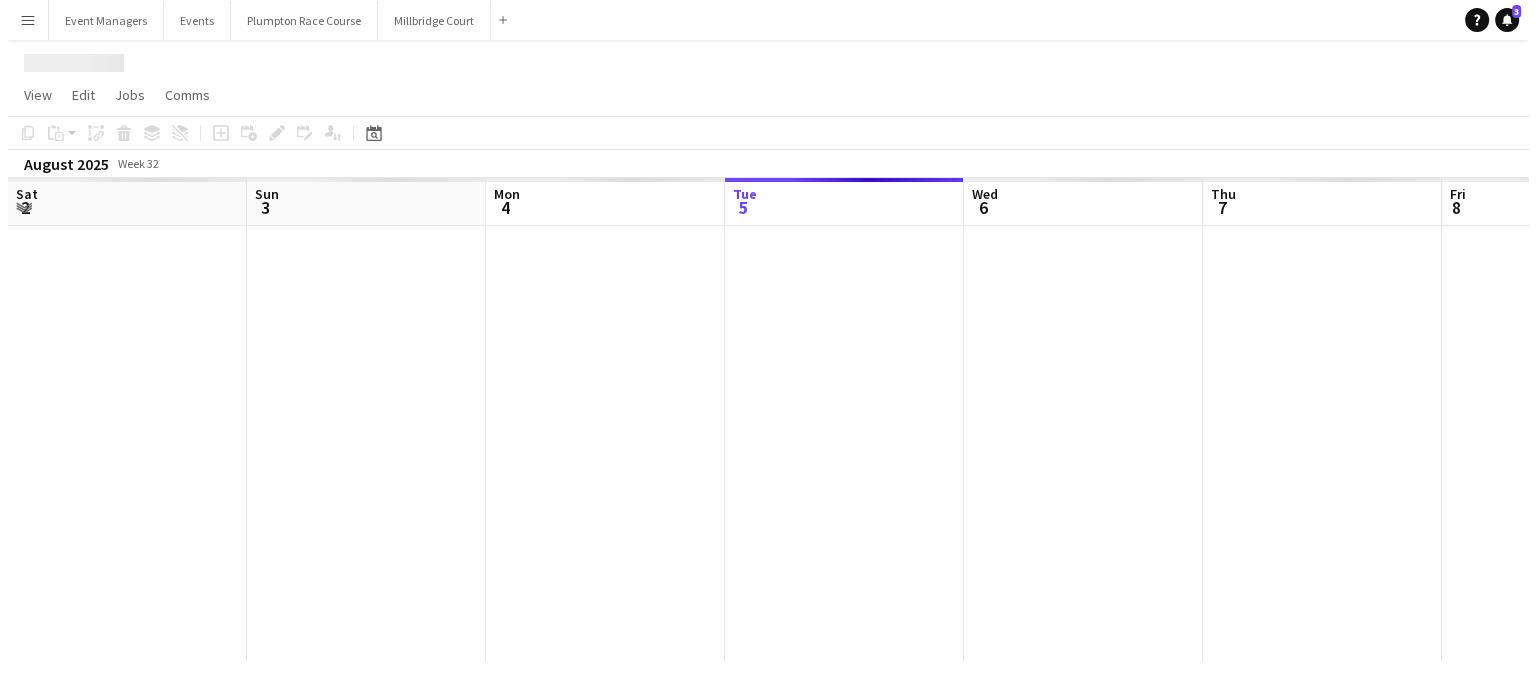 scroll, scrollTop: 0, scrollLeft: 0, axis: both 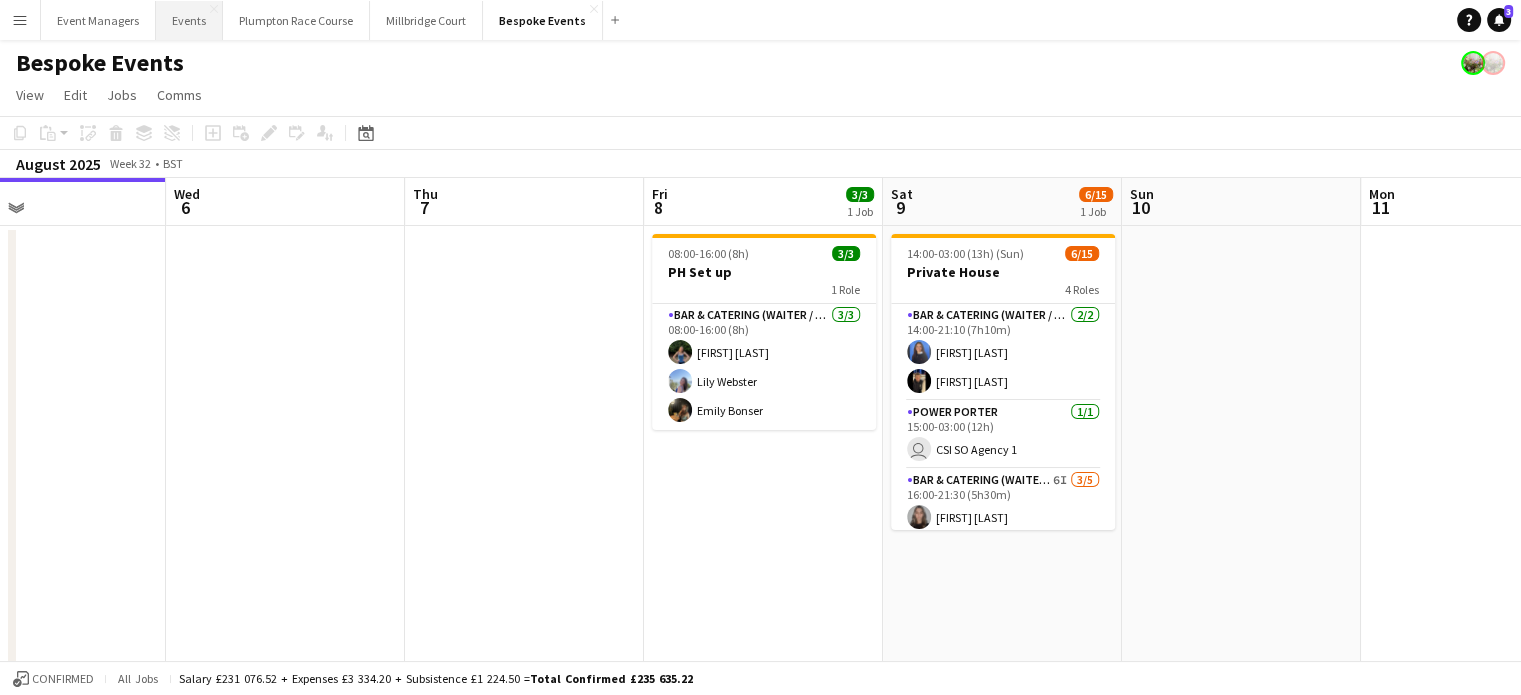 click on "Events
Close" at bounding box center (189, 20) 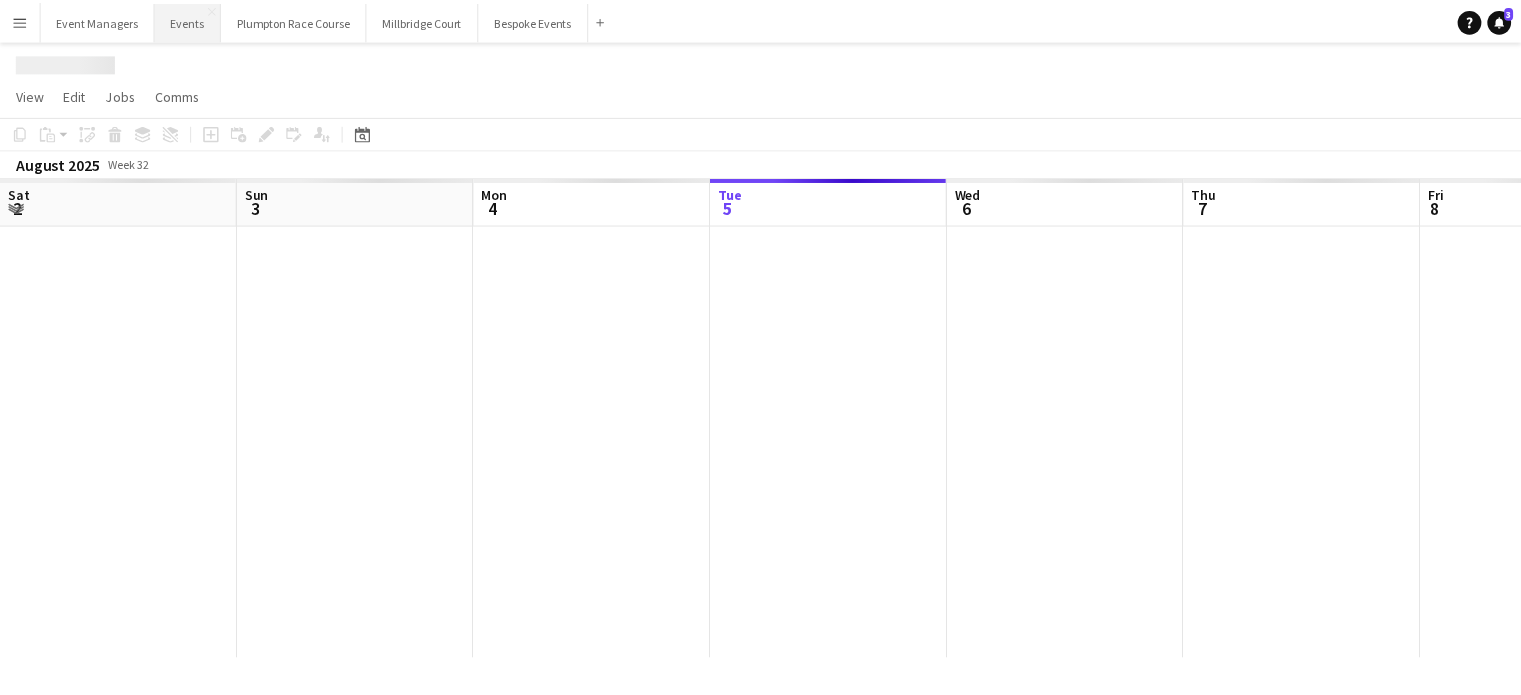 scroll, scrollTop: 0, scrollLeft: 478, axis: horizontal 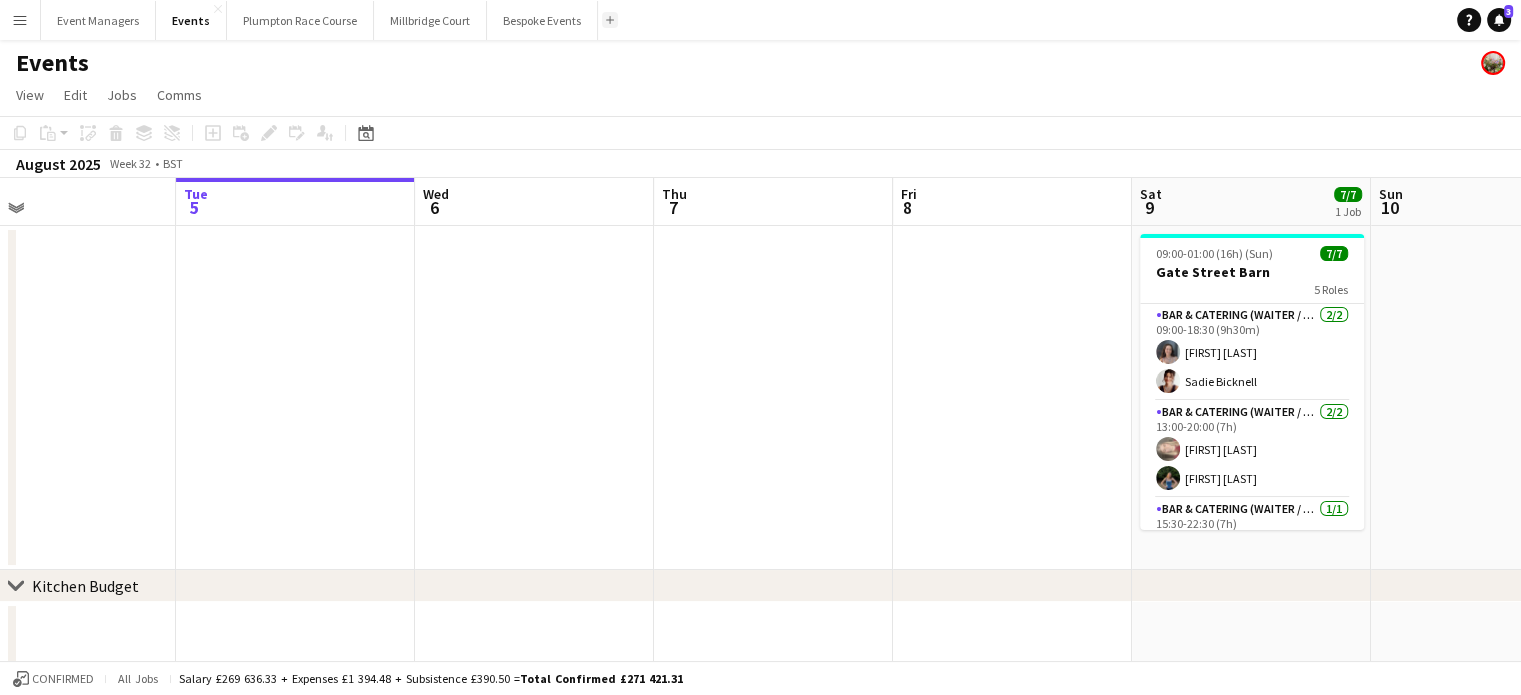 click on "Add" at bounding box center [610, 20] 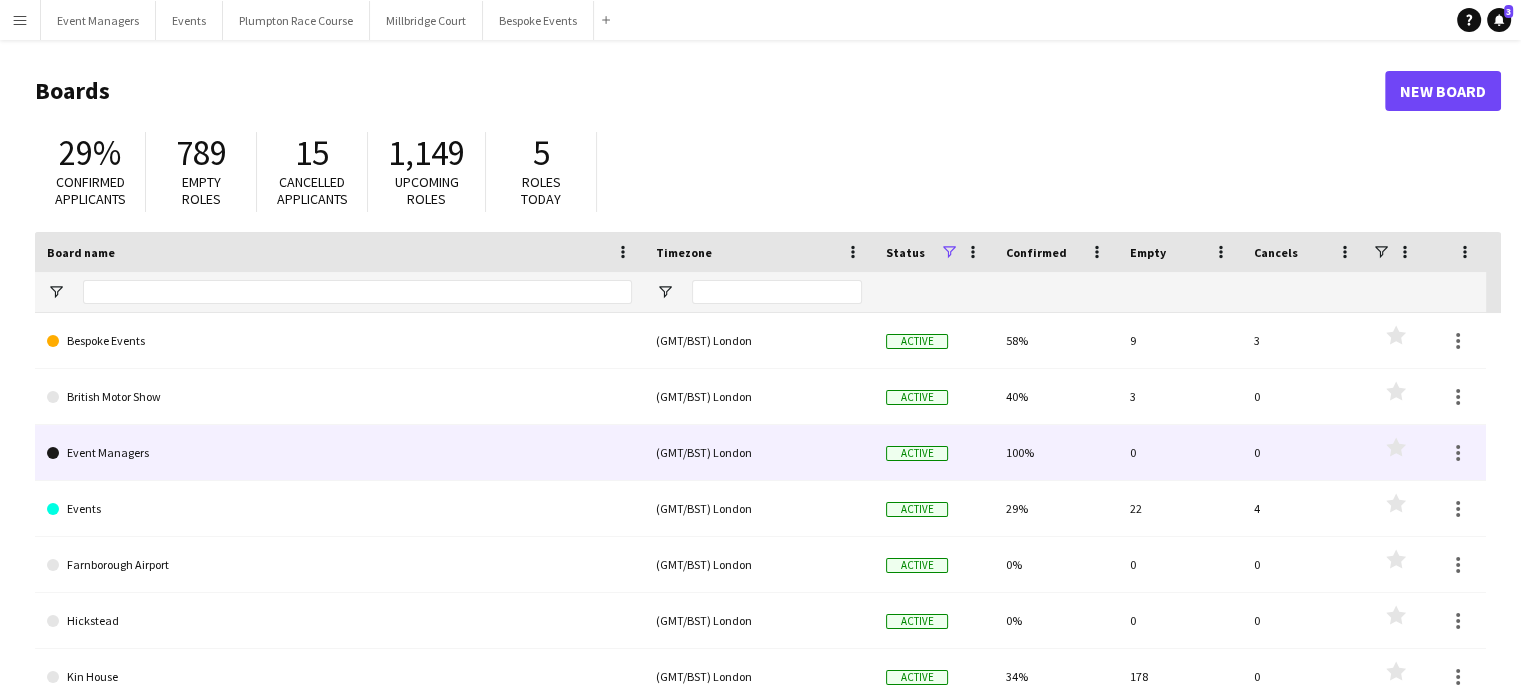 scroll, scrollTop: 64, scrollLeft: 0, axis: vertical 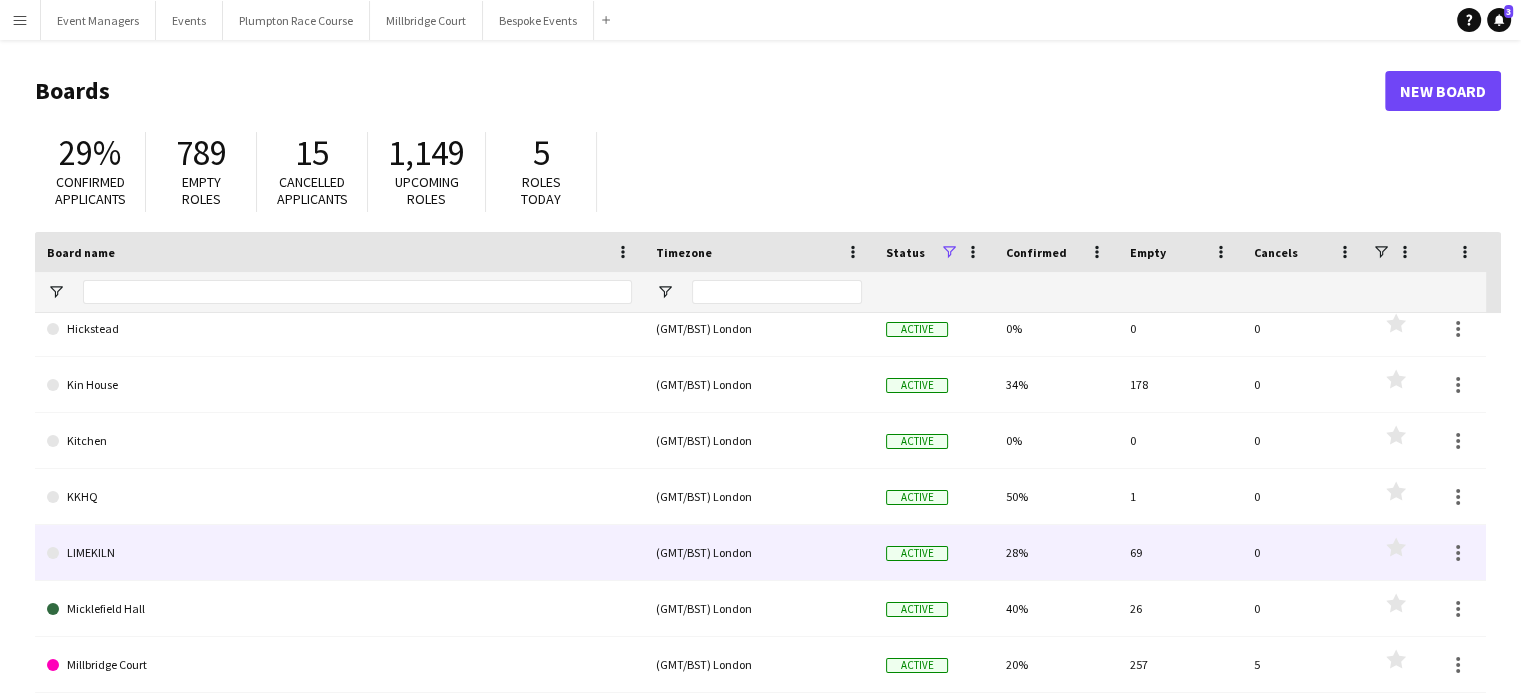 click on "LIMEKILN" 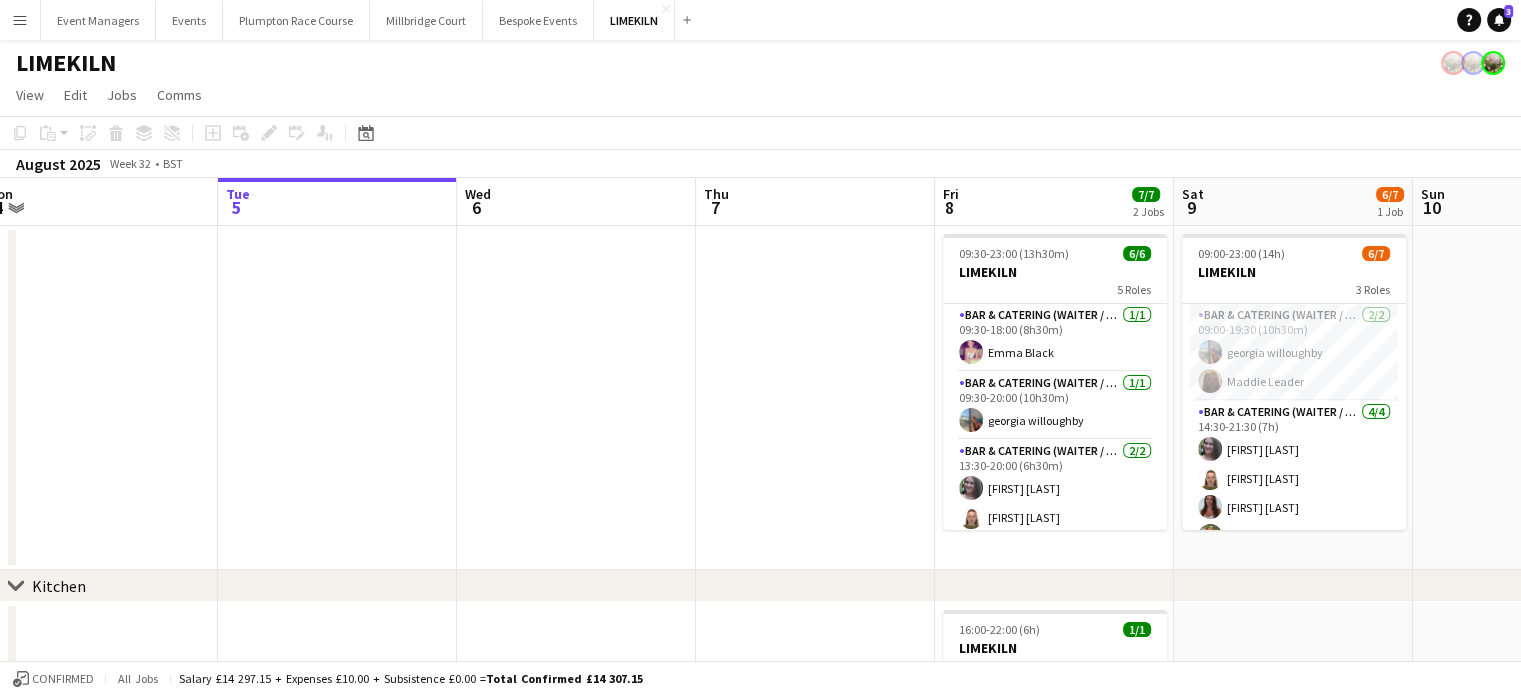 drag, startPoint x: 1341, startPoint y: 347, endPoint x: 1320, endPoint y: 347, distance: 21 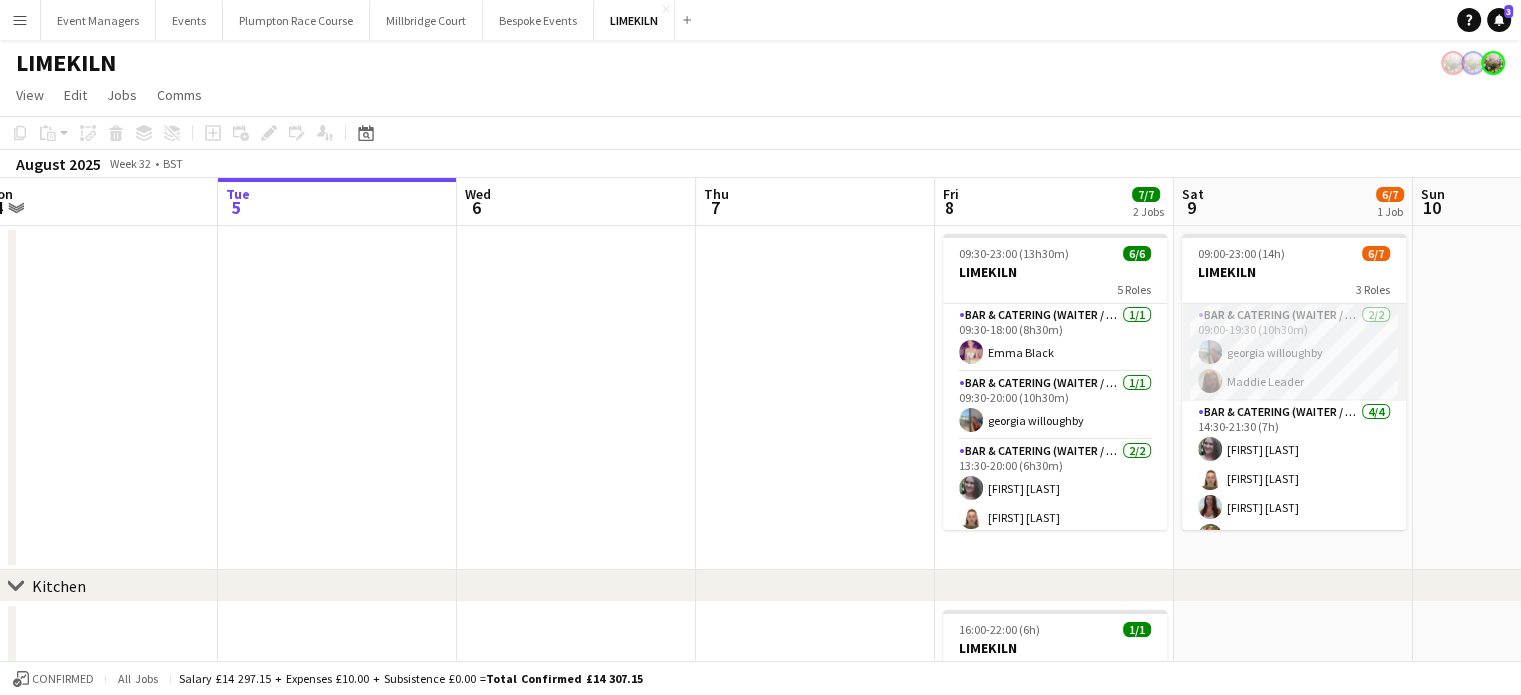 click on "Bar & Catering (Waiter / waitress)   2/2   09:00-19:30 (10h30m)
[FIRST] [LAST] [FIRST] [LAST]" at bounding box center [1294, 352] 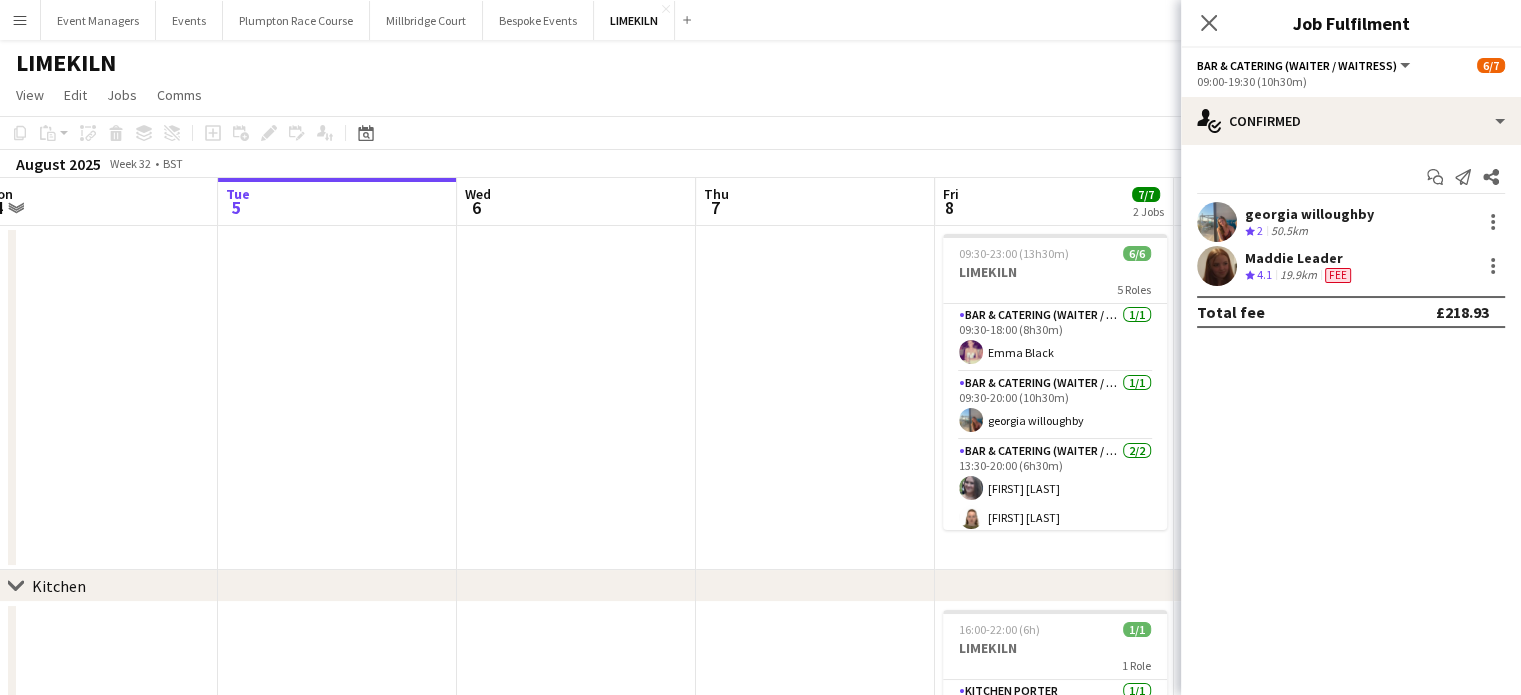 drag, startPoint x: 1360, startPoint y: 218, endPoint x: 1244, endPoint y: 213, distance: 116.10771 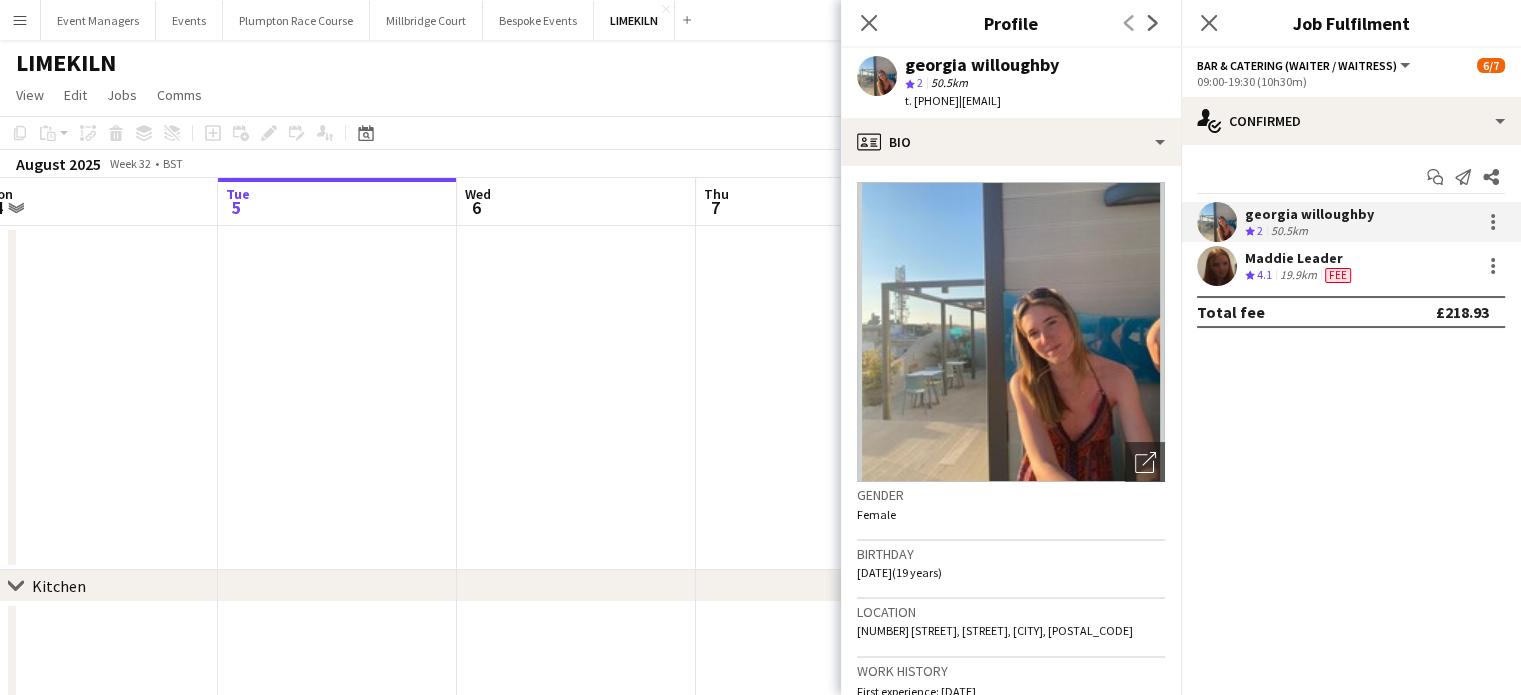 copy on "georgia willoughby" 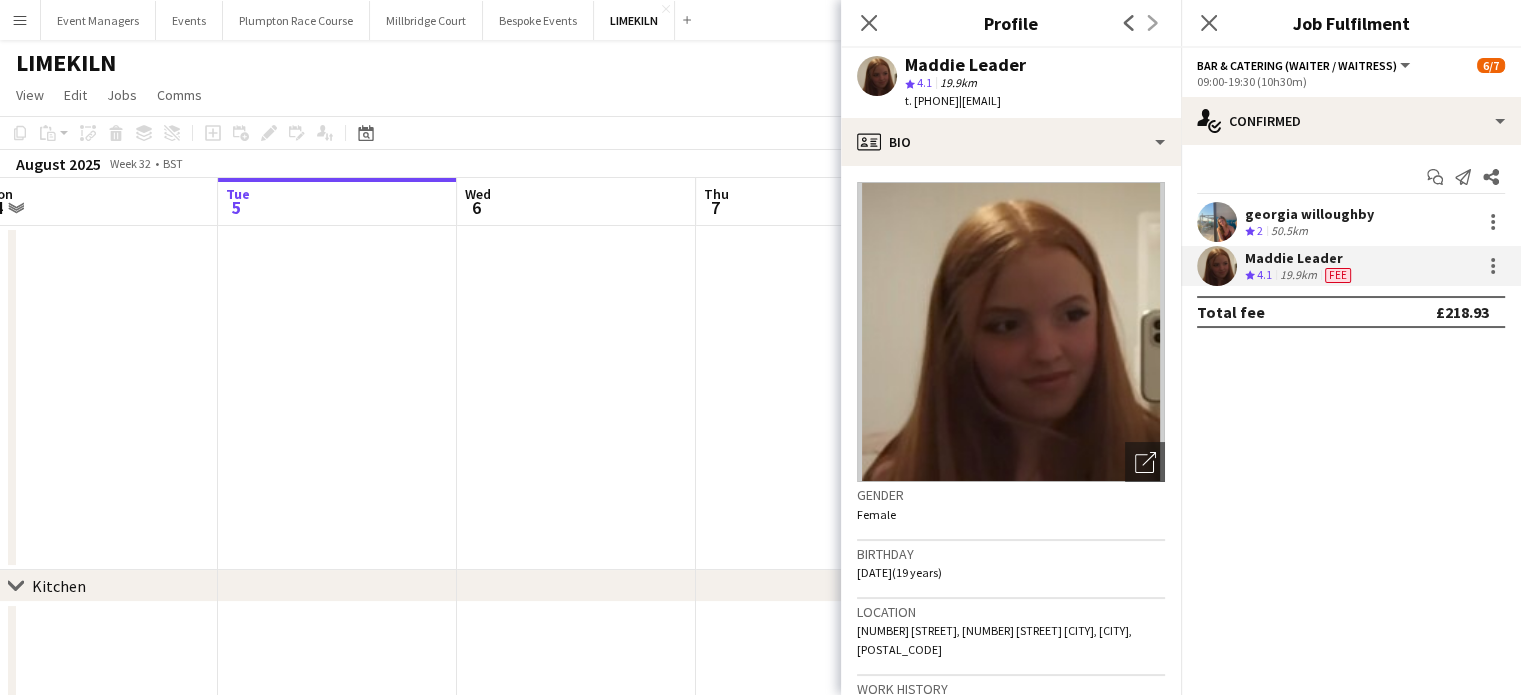 copy on "Maddie Leader" 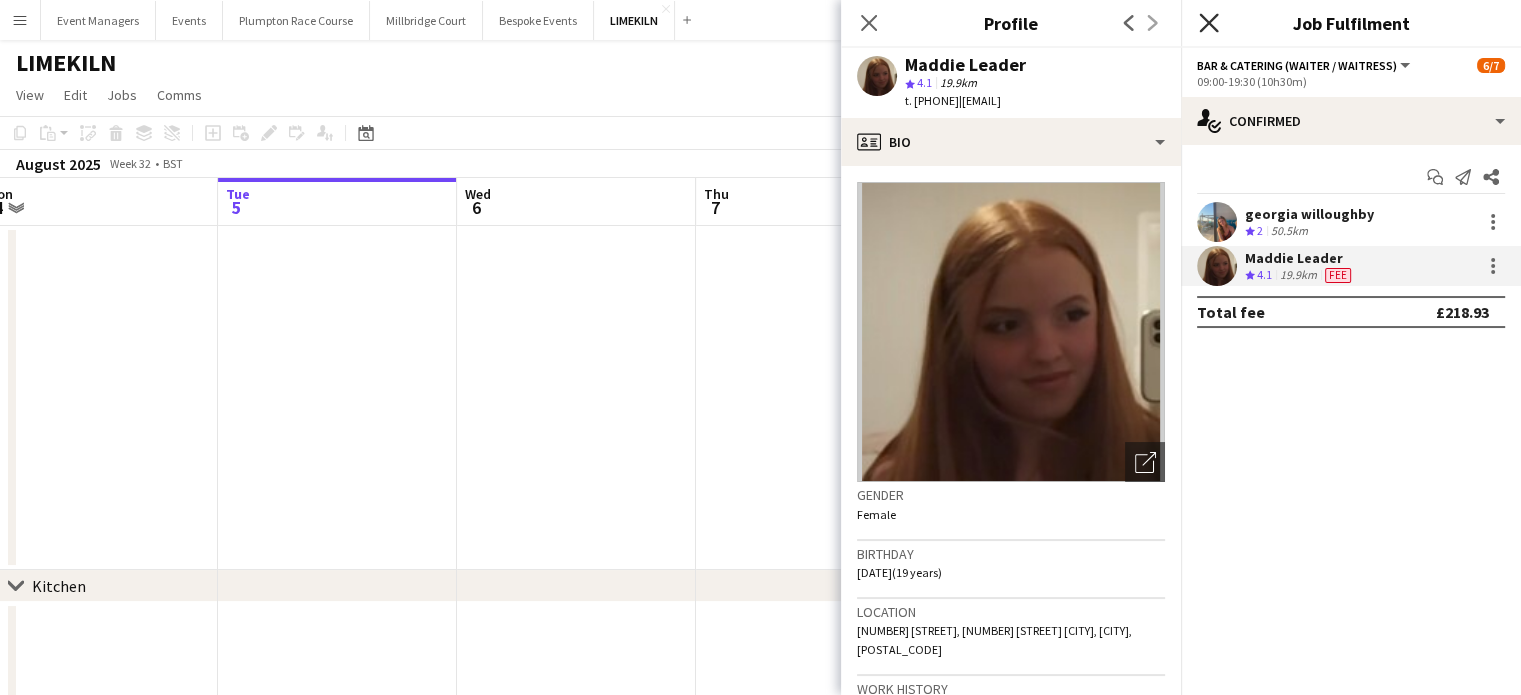 click 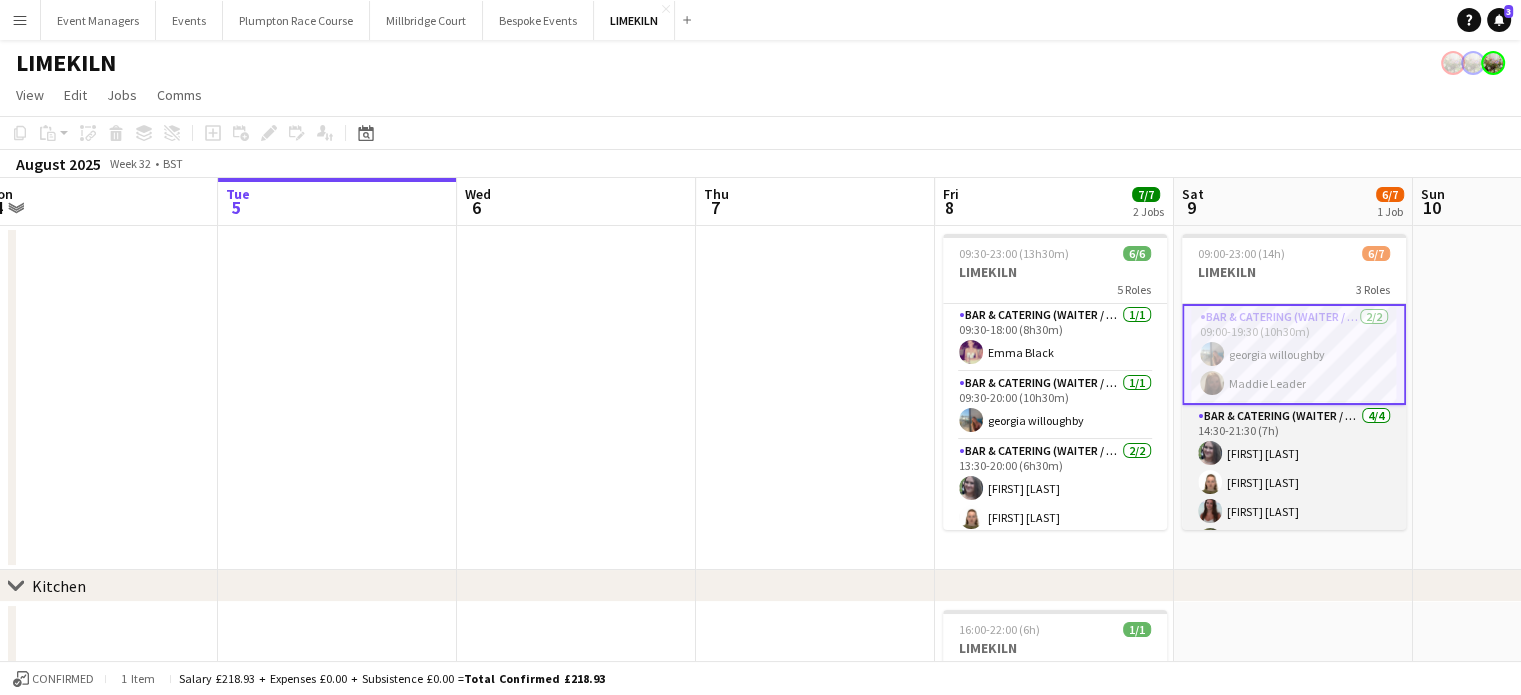 click on "Bar & Catering (Waiter / waitress)   4/4   14:30-21:30 (7h)
[FIRST] [LAST] [FIRST] [LAST] [FIRST] [LAST]" at bounding box center (1294, 482) 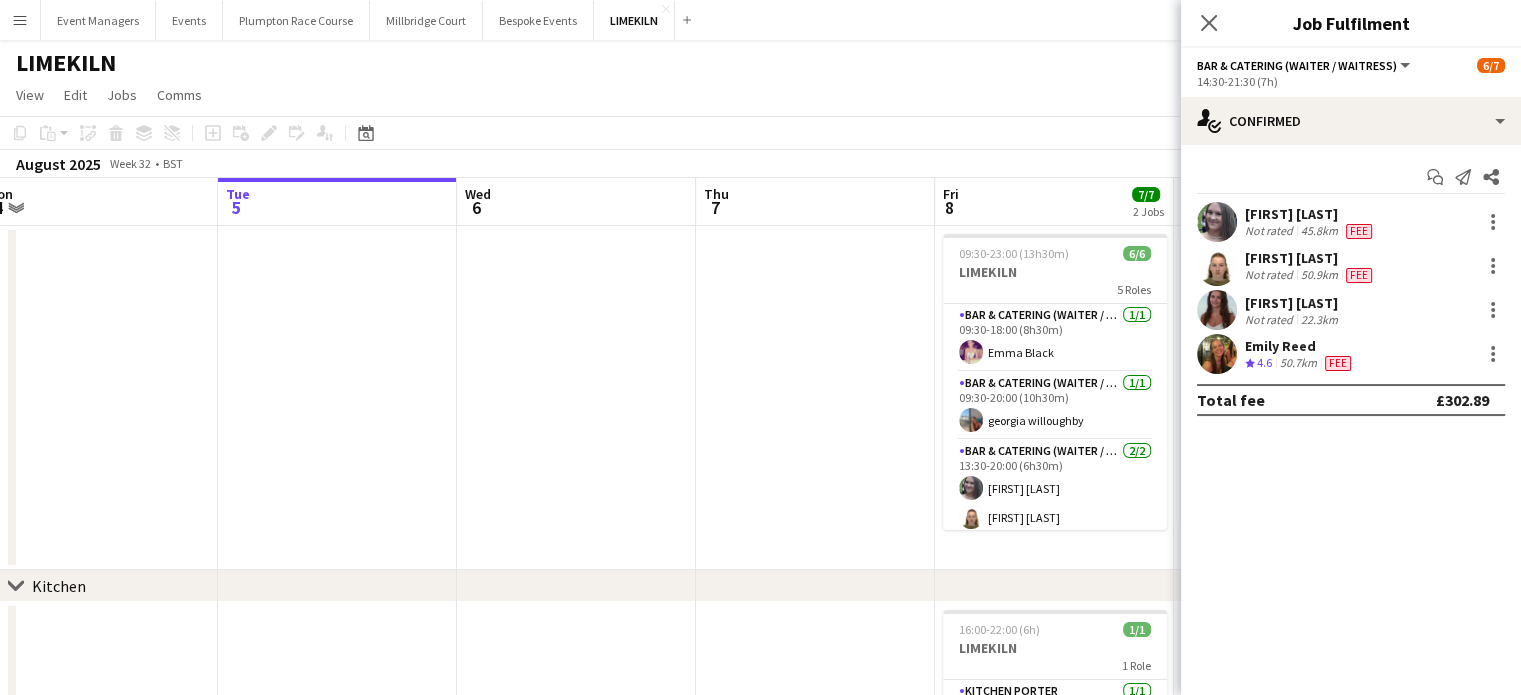 drag, startPoint x: 1356, startPoint y: 211, endPoint x: 1242, endPoint y: 216, distance: 114.1096 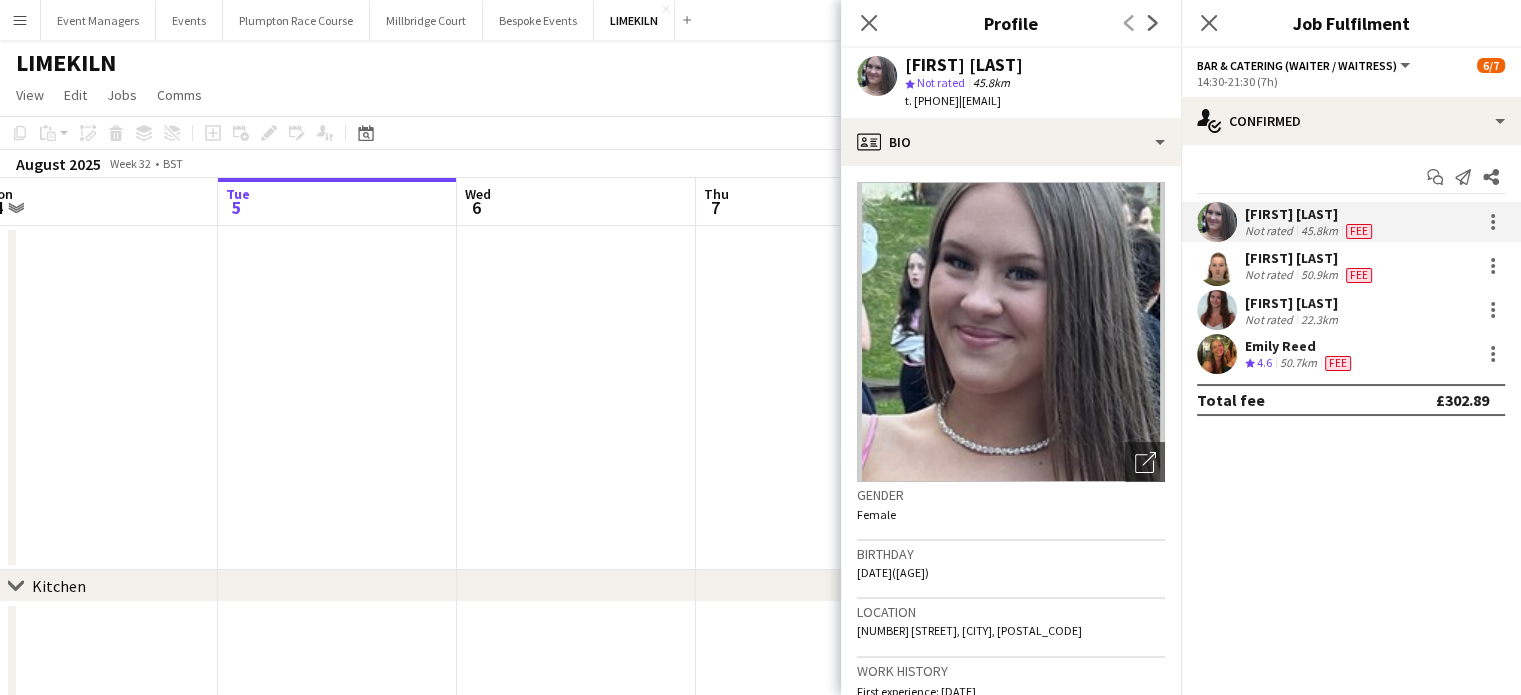 copy on "[FIRST] [LAST]" 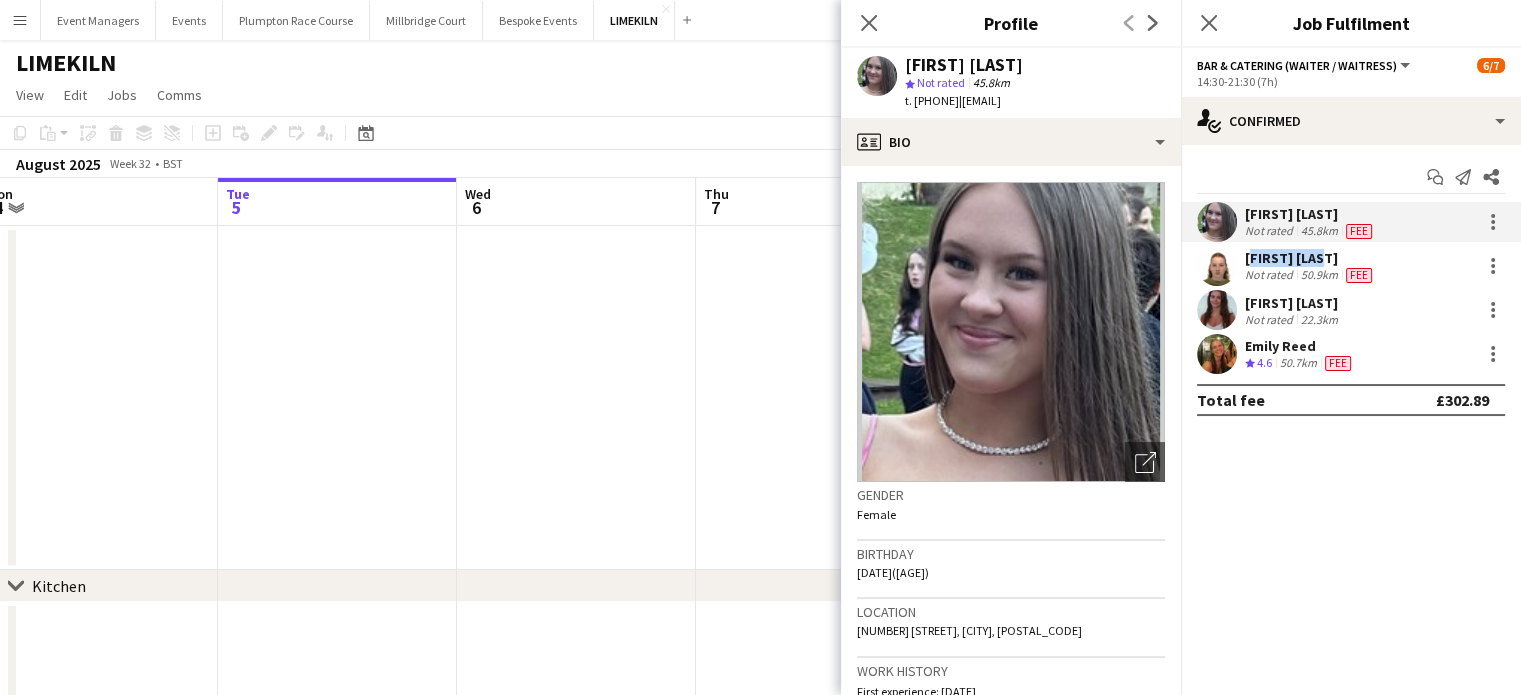 drag, startPoint x: 1327, startPoint y: 254, endPoint x: 1241, endPoint y: 255, distance: 86.00581 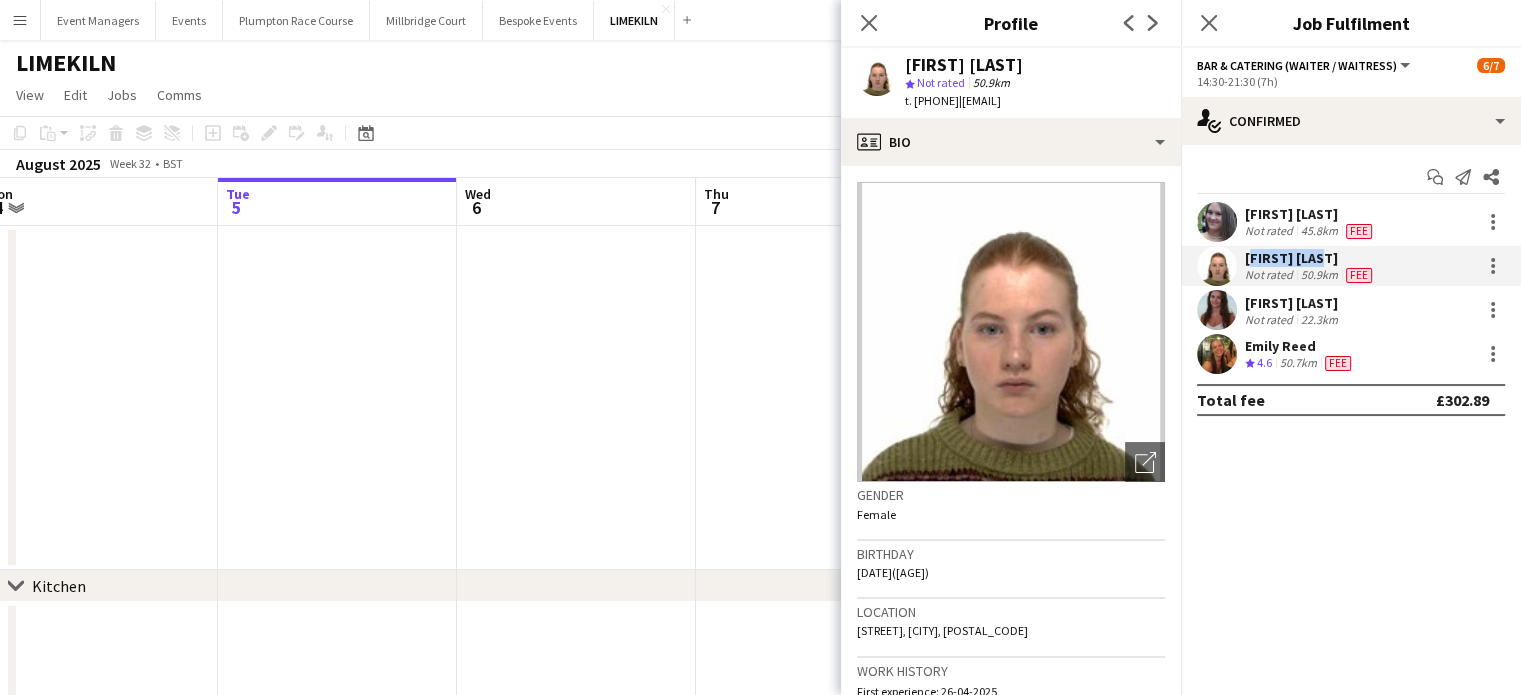 copy on "[FIRST] [LAST]" 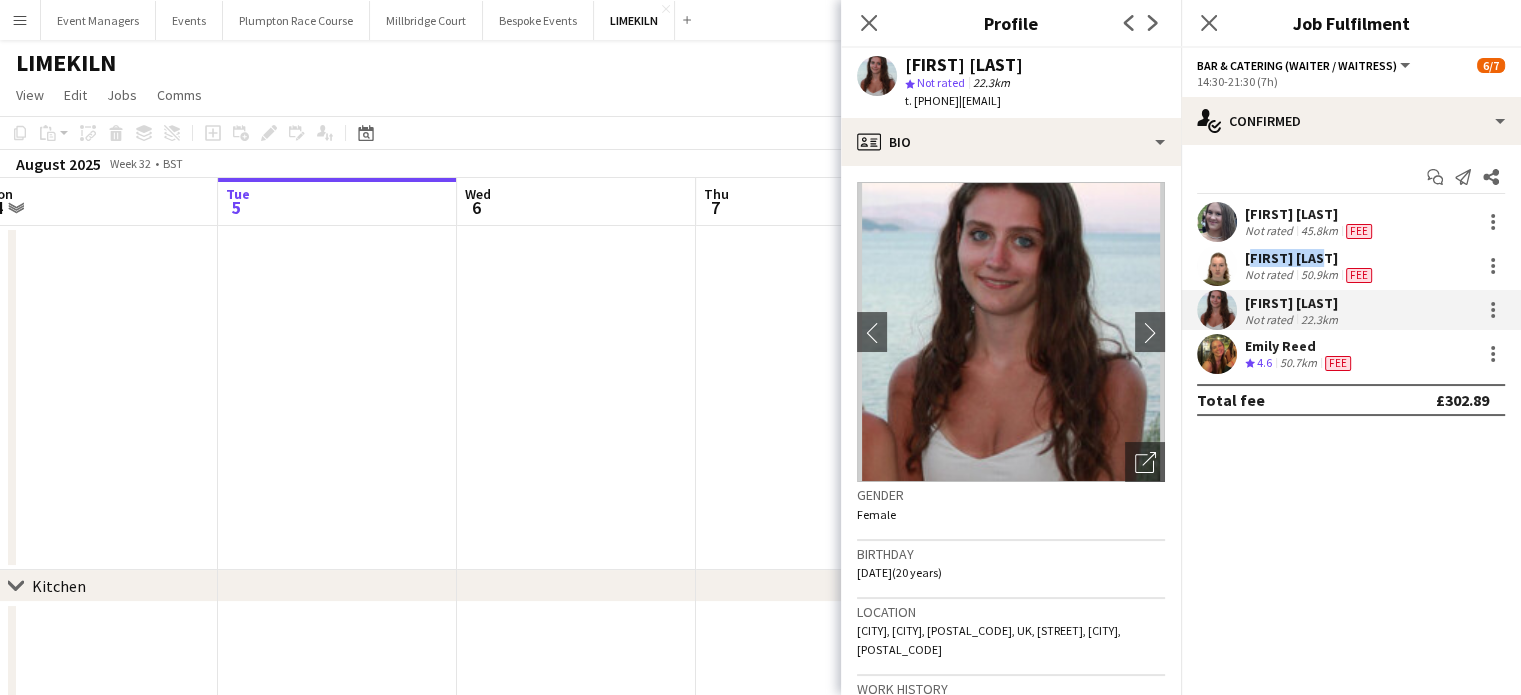 copy on "[FIRST] [LAST]" 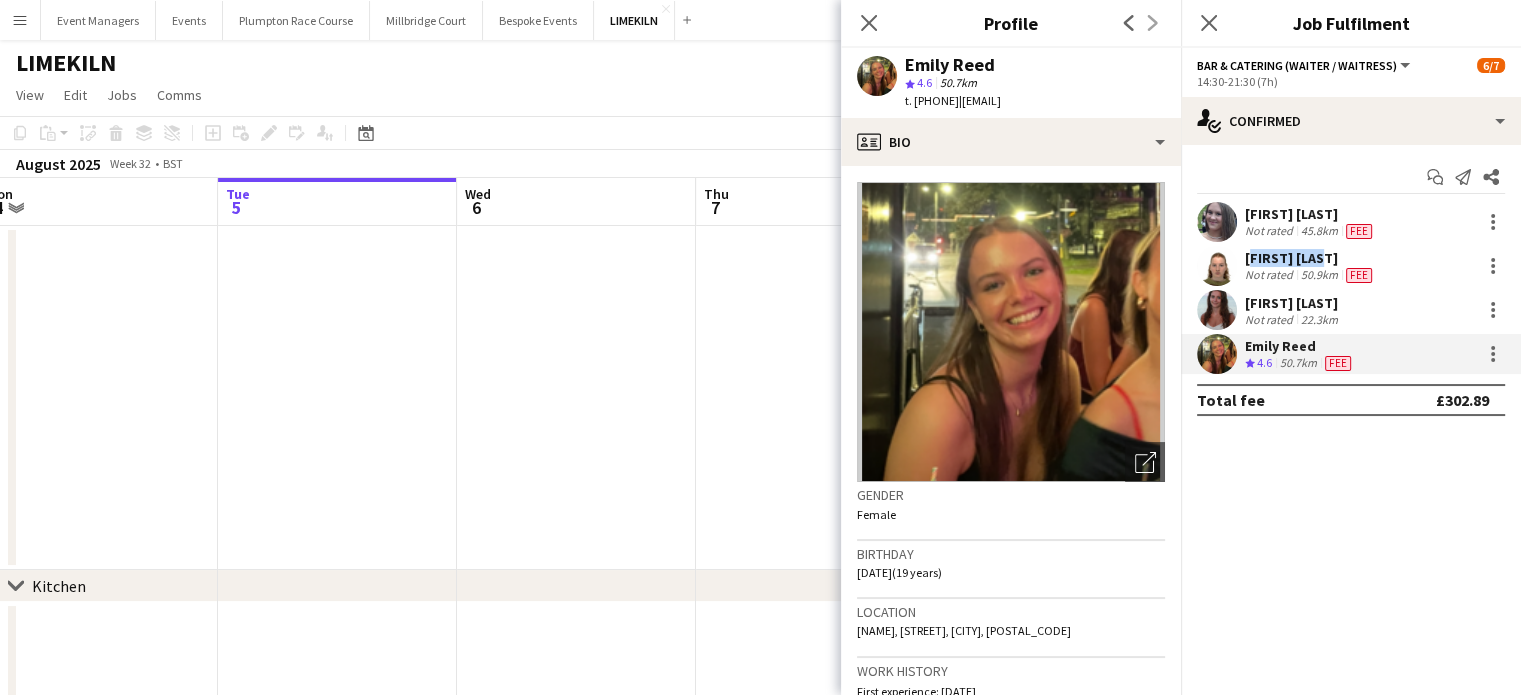 copy on "Emily Reed" 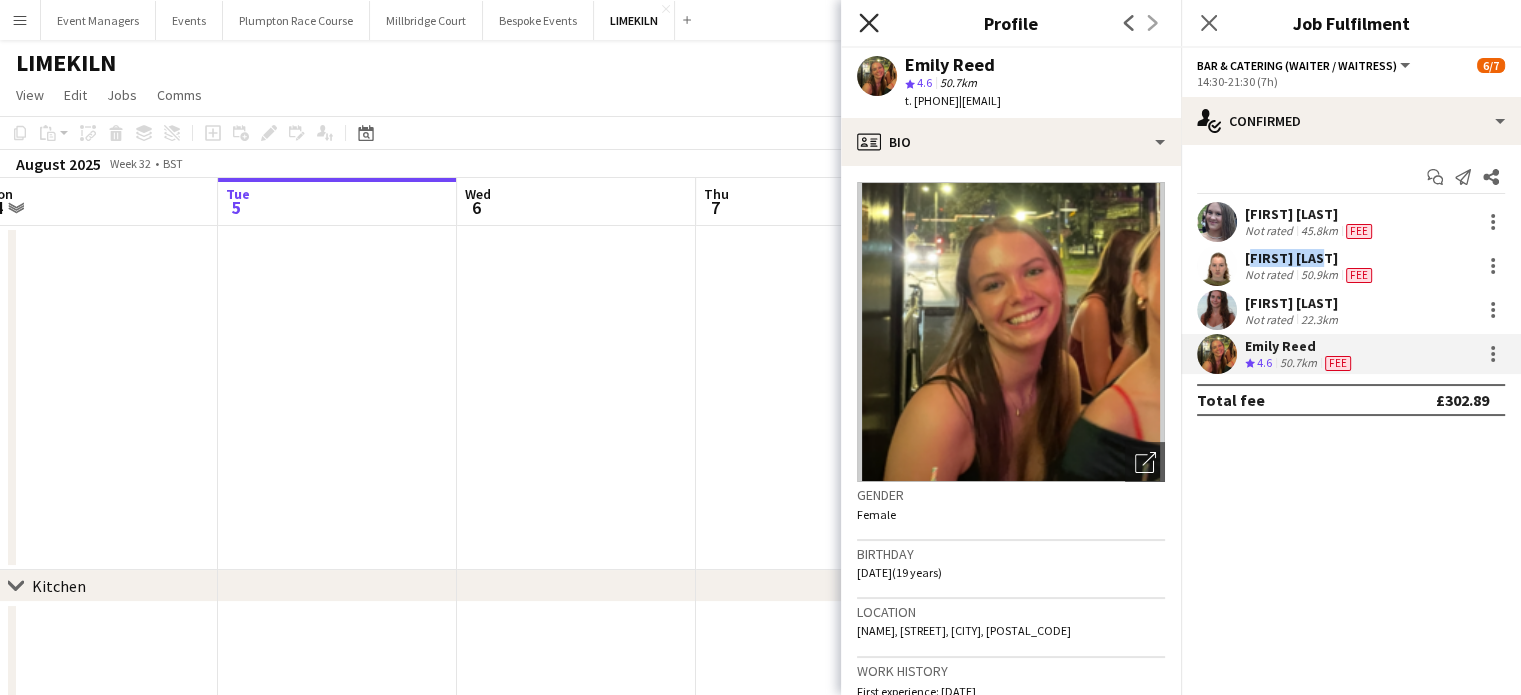 click on "Close pop-in" 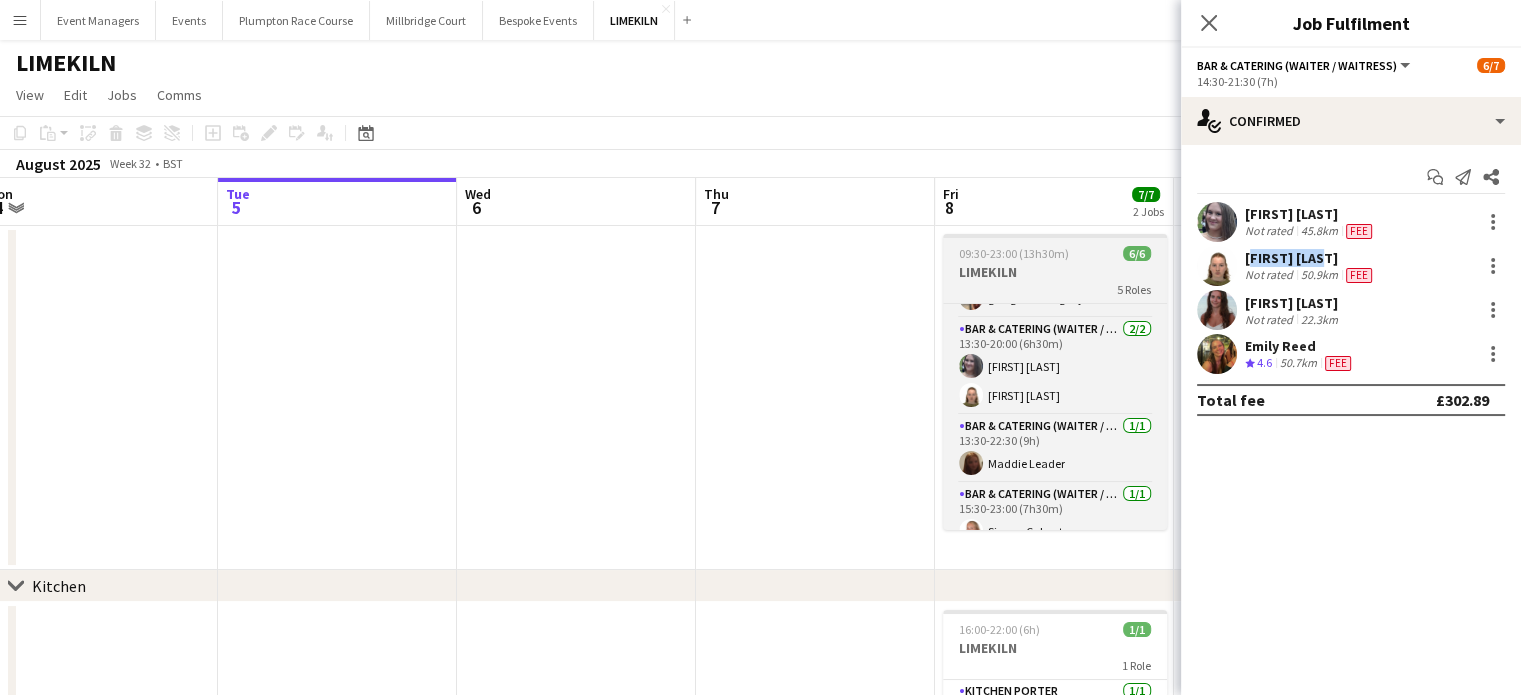 scroll, scrollTop: 124, scrollLeft: 0, axis: vertical 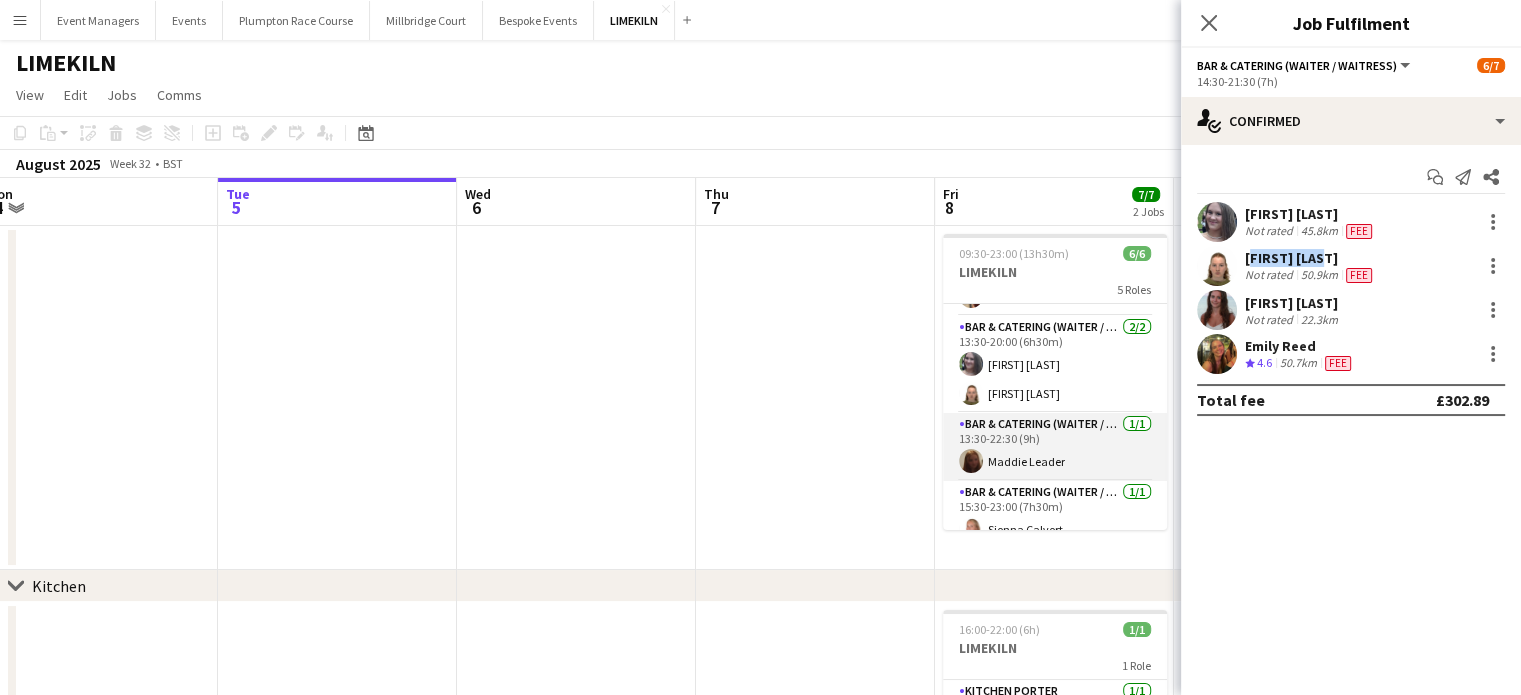 click on "Bar & Catering (Waiter / waitress)   1/1   13:30-22:30 (9h)
[FIRST] [LAST]" at bounding box center [1055, 447] 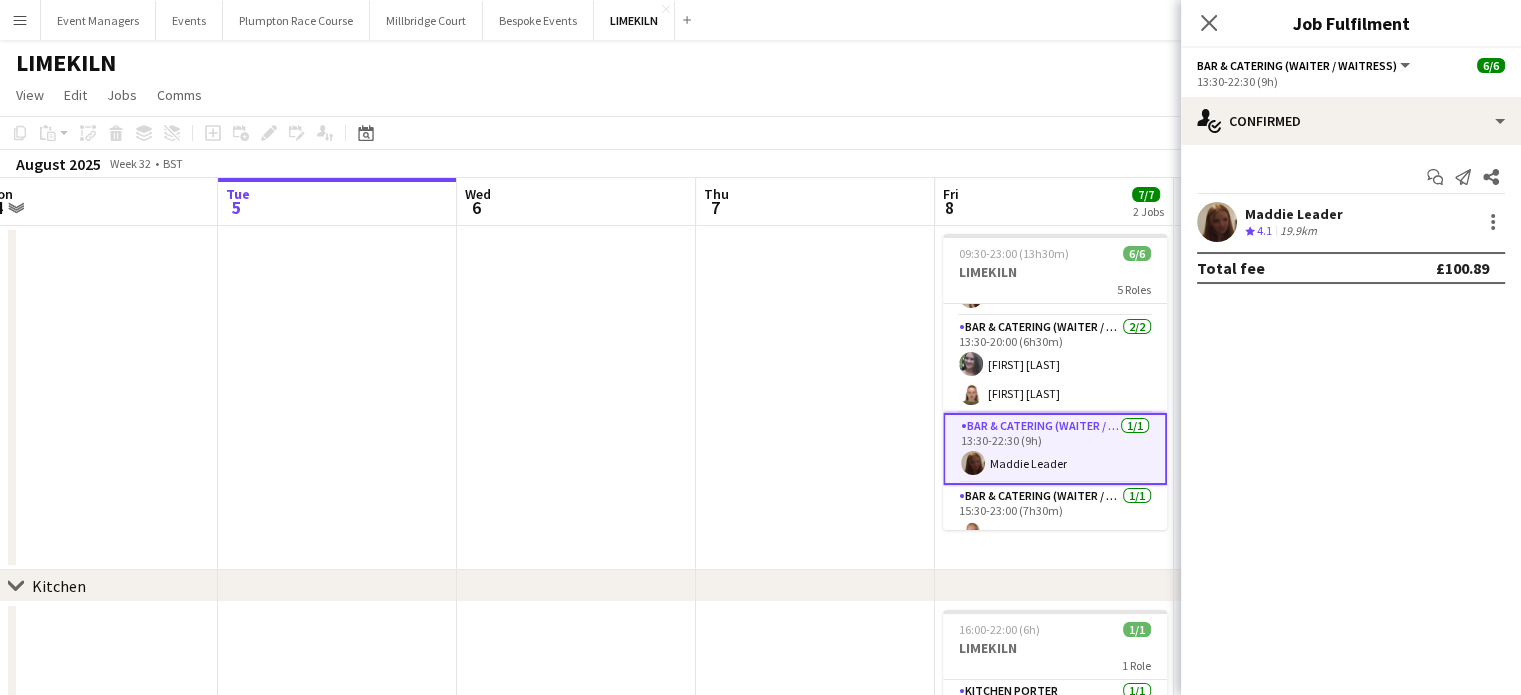 drag, startPoint x: 1344, startPoint y: 210, endPoint x: 1246, endPoint y: 212, distance: 98.02041 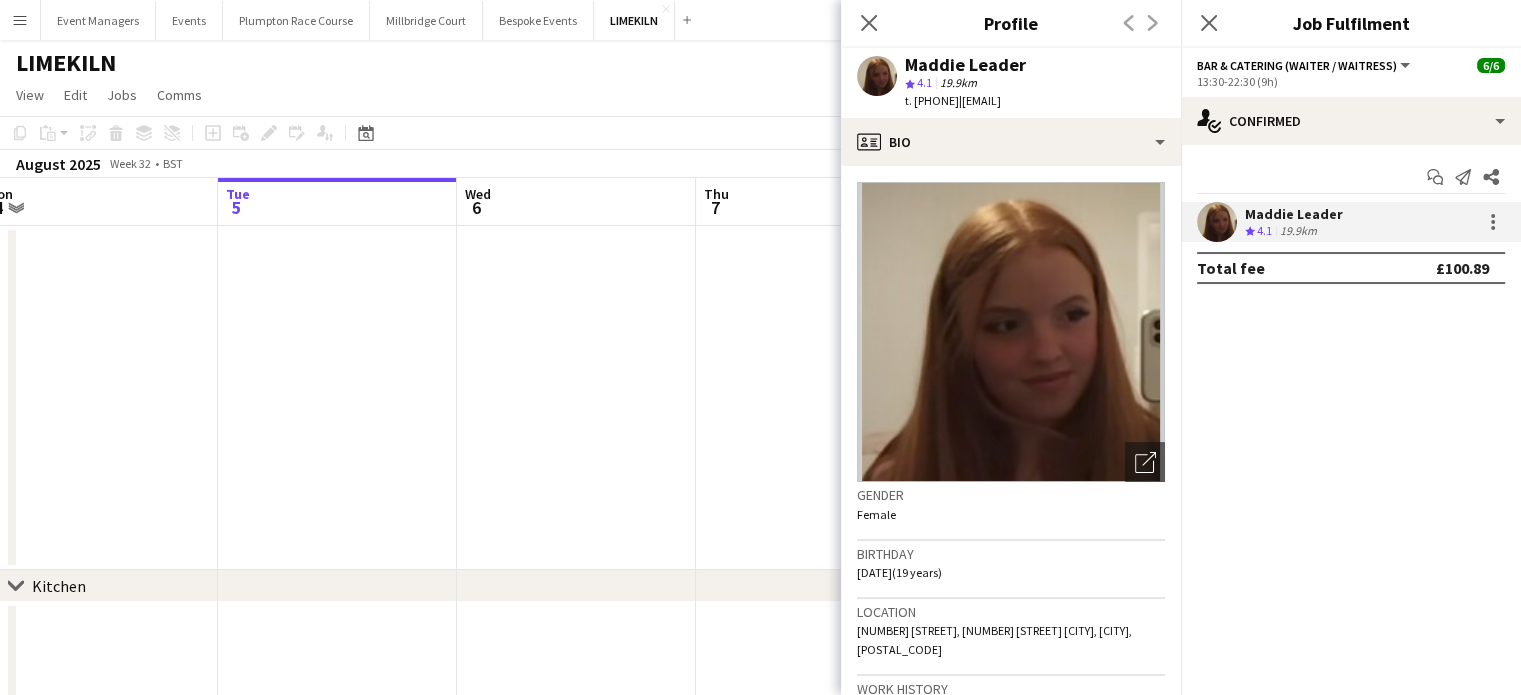 copy on "Maddie Leader" 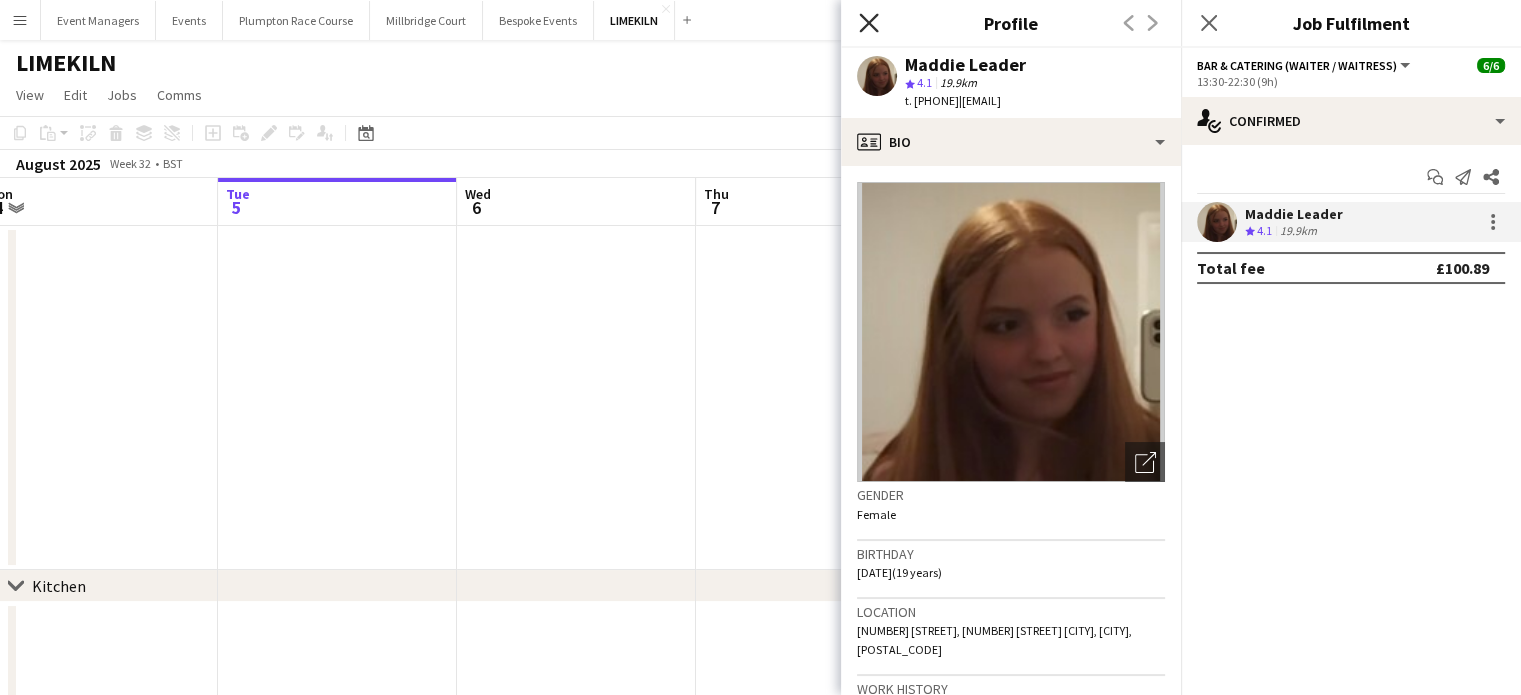 click 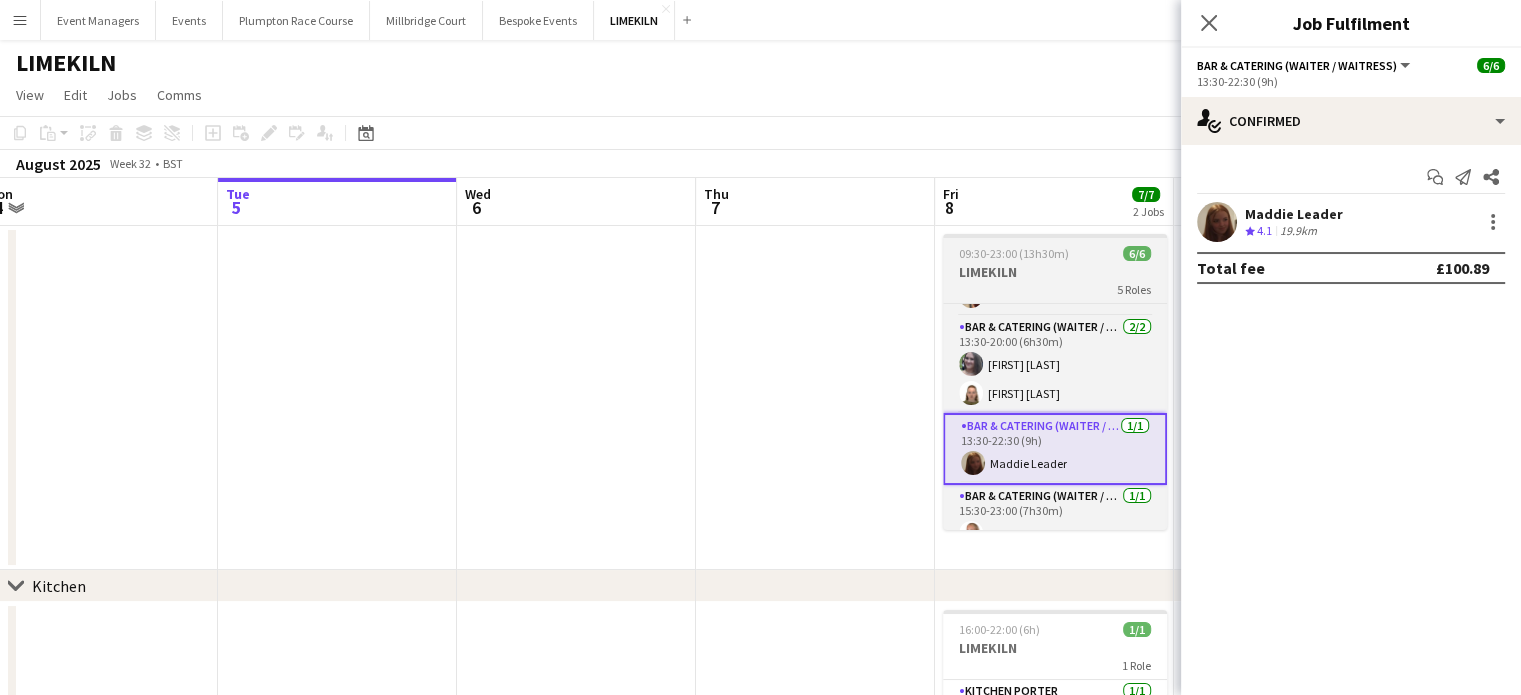 scroll, scrollTop: 145, scrollLeft: 0, axis: vertical 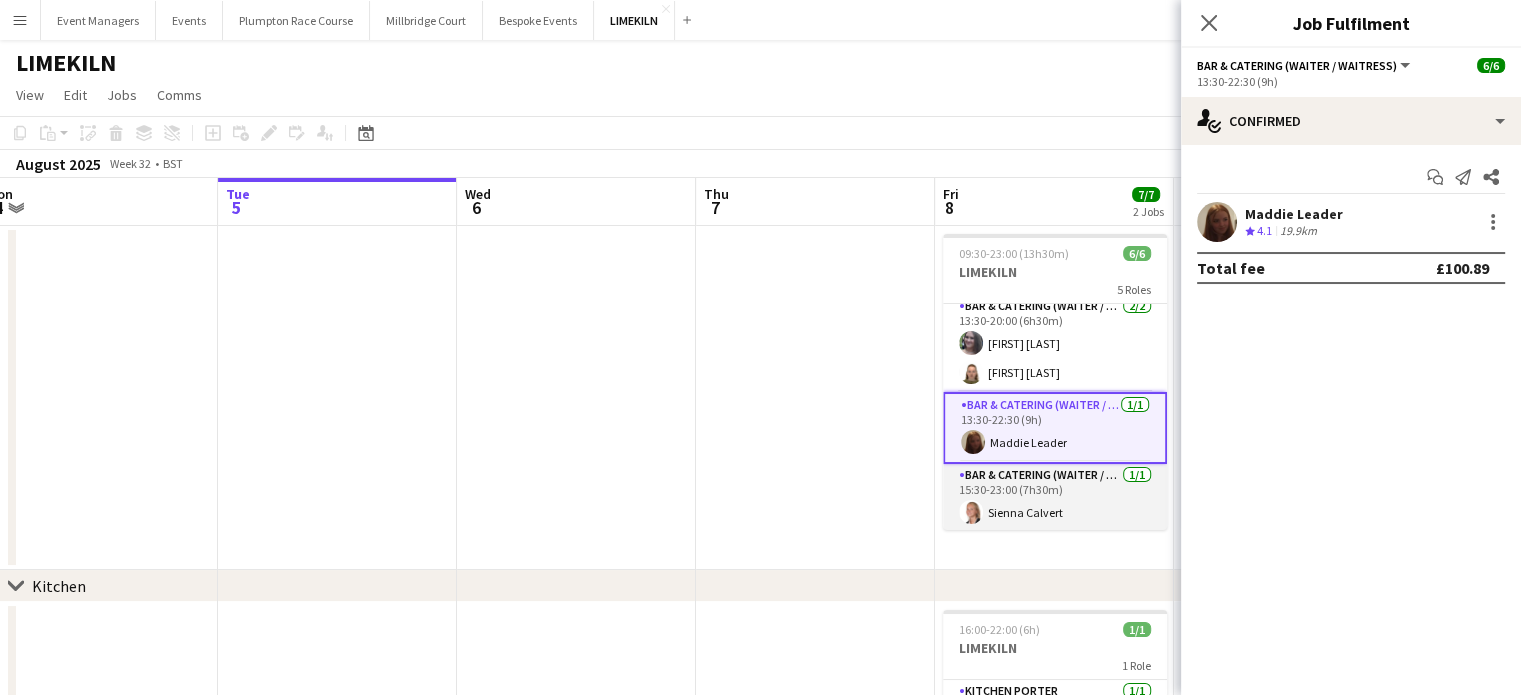 click on "Bar & Catering (Waiter / waitress)   1/1   15:30-23:00 (7h30m)
[FIRST] [LAST]" at bounding box center [1055, 498] 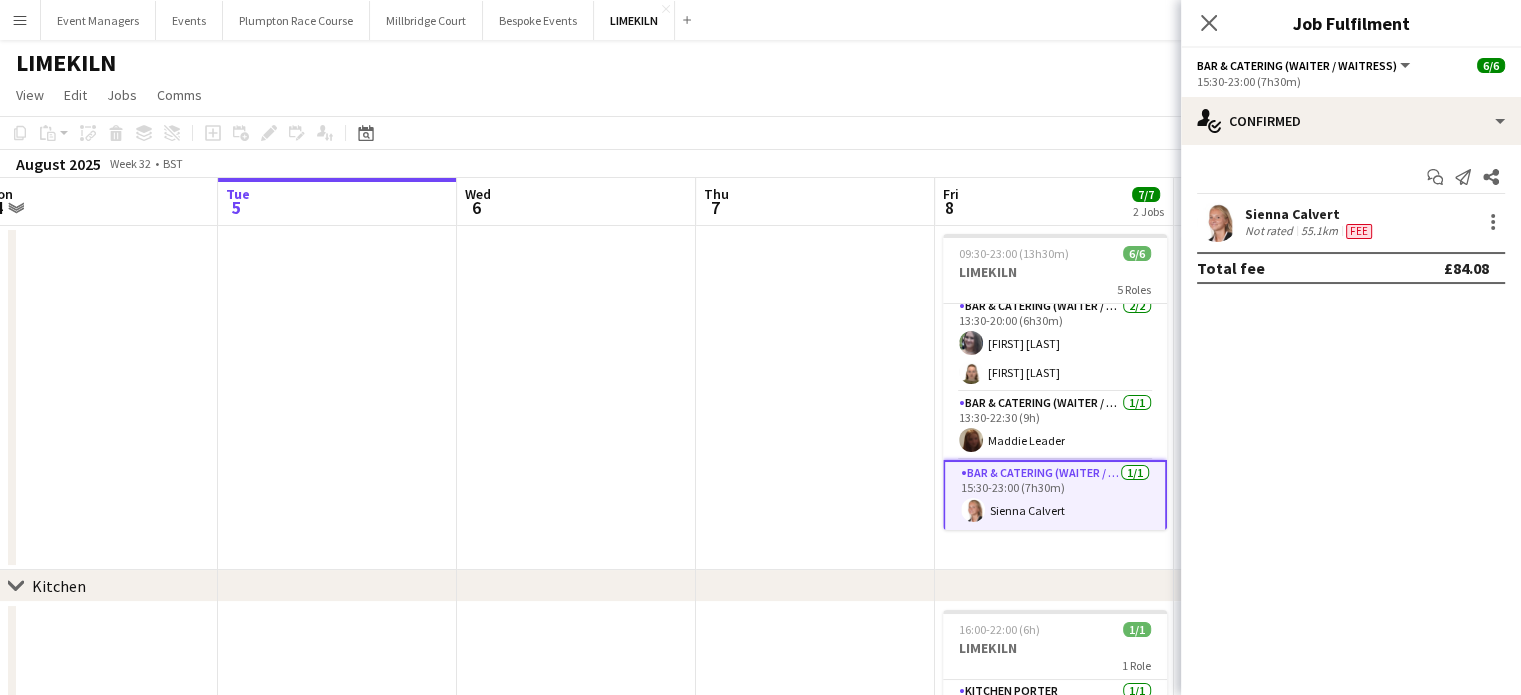 drag, startPoint x: 1340, startPoint y: 212, endPoint x: 1244, endPoint y: 211, distance: 96.00521 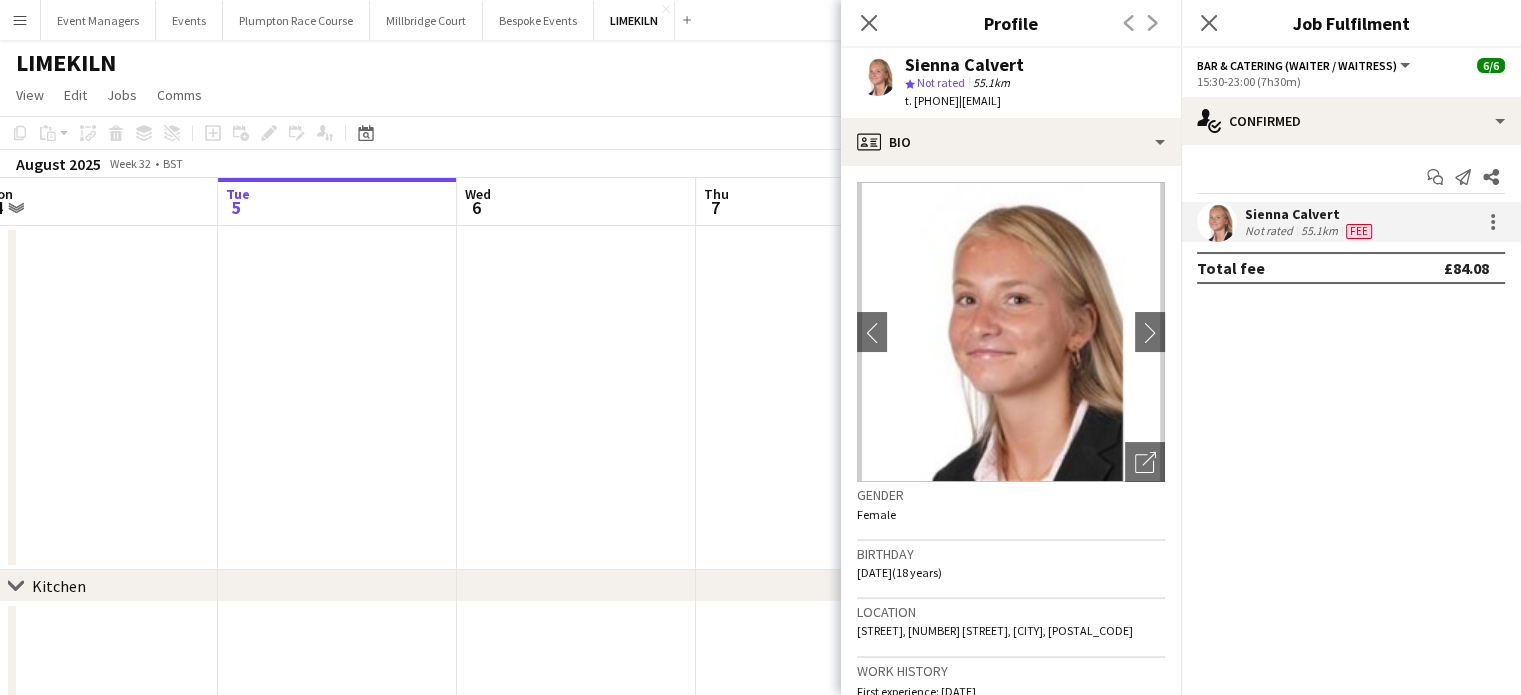 copy on "Sienna Calvert" 